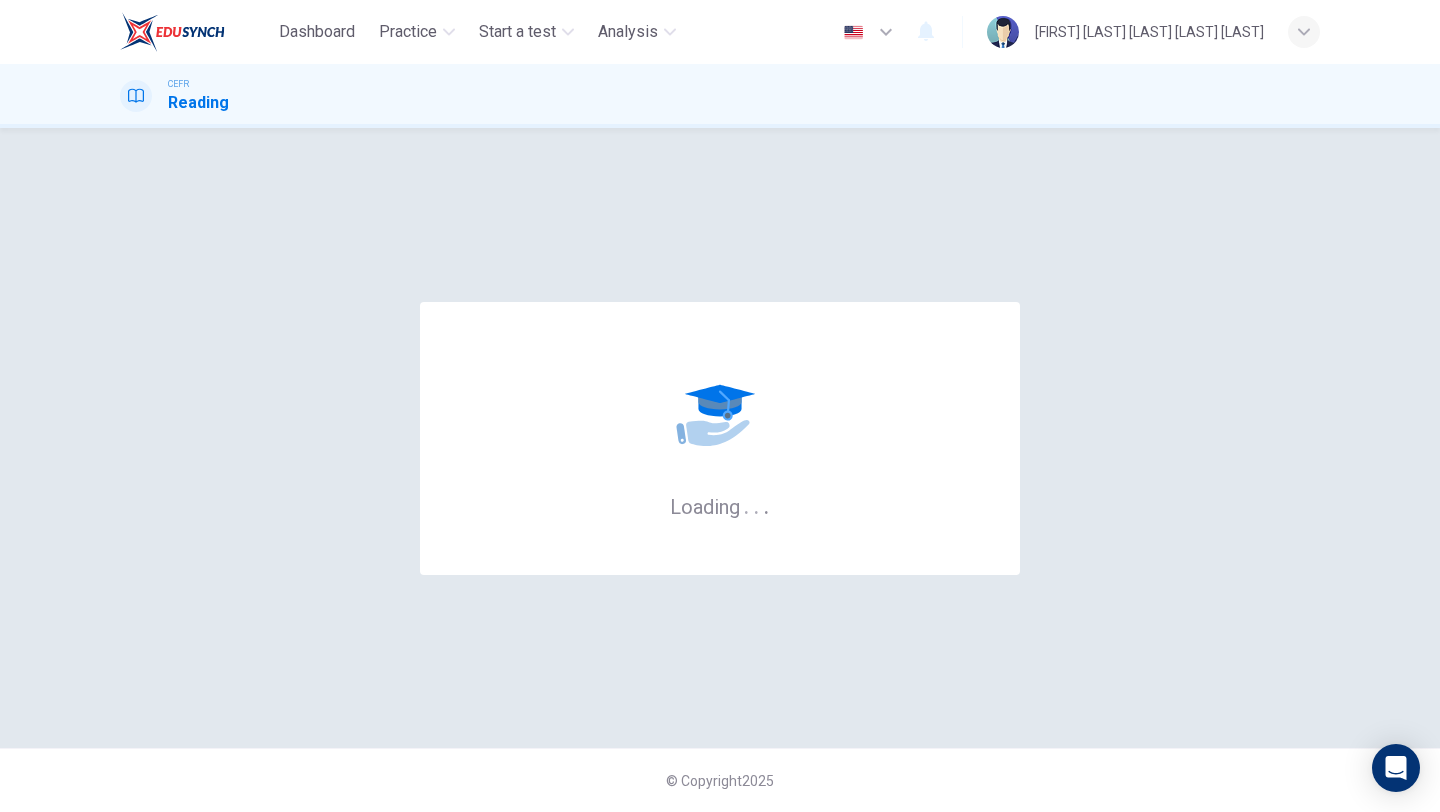 scroll, scrollTop: 0, scrollLeft: 0, axis: both 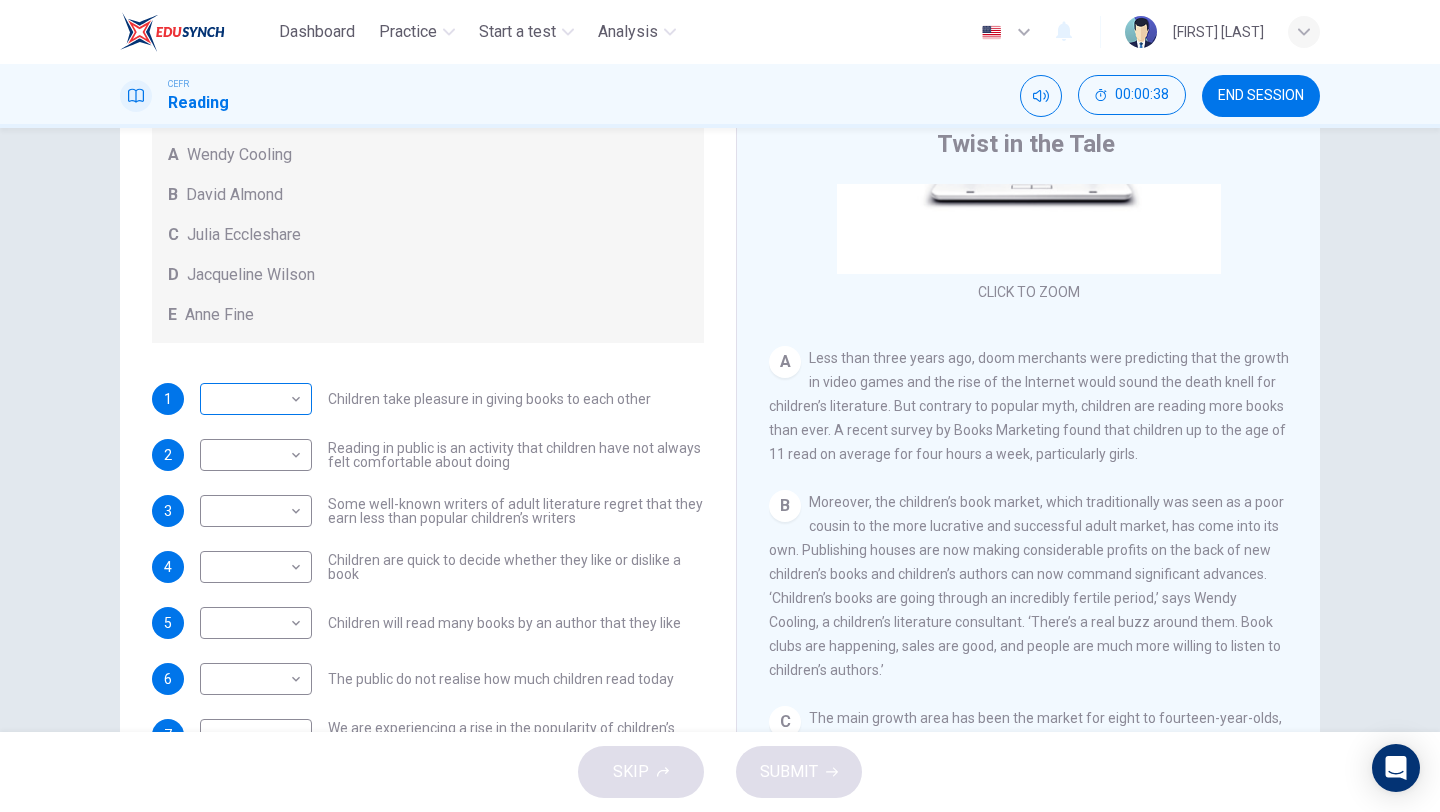 click on "Dashboard Practice Start a test Analysis English en ​ [FIRST] [LAST] CEFR Reading 00:00:38 END SESSION Questions 1 - 7 Look at the following list of people A-E and the list of statements. Match each statement with one of the people listed. People A Wendy Cooling B David Almond C Julia Eccleshare D Jacqueline Wilson E Anne Fine 1 ​ ​ Children take pleasure in giving books to each other 2 ​ ​ Reading in public is an activity that children have not always felt comfortable about doing 3 ​ ​ Some well-known writers of adult literature regret that they earn less than popular children’s writers 4 ​ ​ Children are quick to decide whether they like or dislike a book 5 ​ ​ Children will read many books by an author that they like 6 ​ ​ The public do not realise how much children read today 7 ​ ​ We are experiencing a rise in the popularity of children’s literature Twist in the Tale CLICK TO ZOOM Click to Zoom A B C D E F G H I J SKIP SUBMIT
Dashboard Practice" at bounding box center [720, 406] 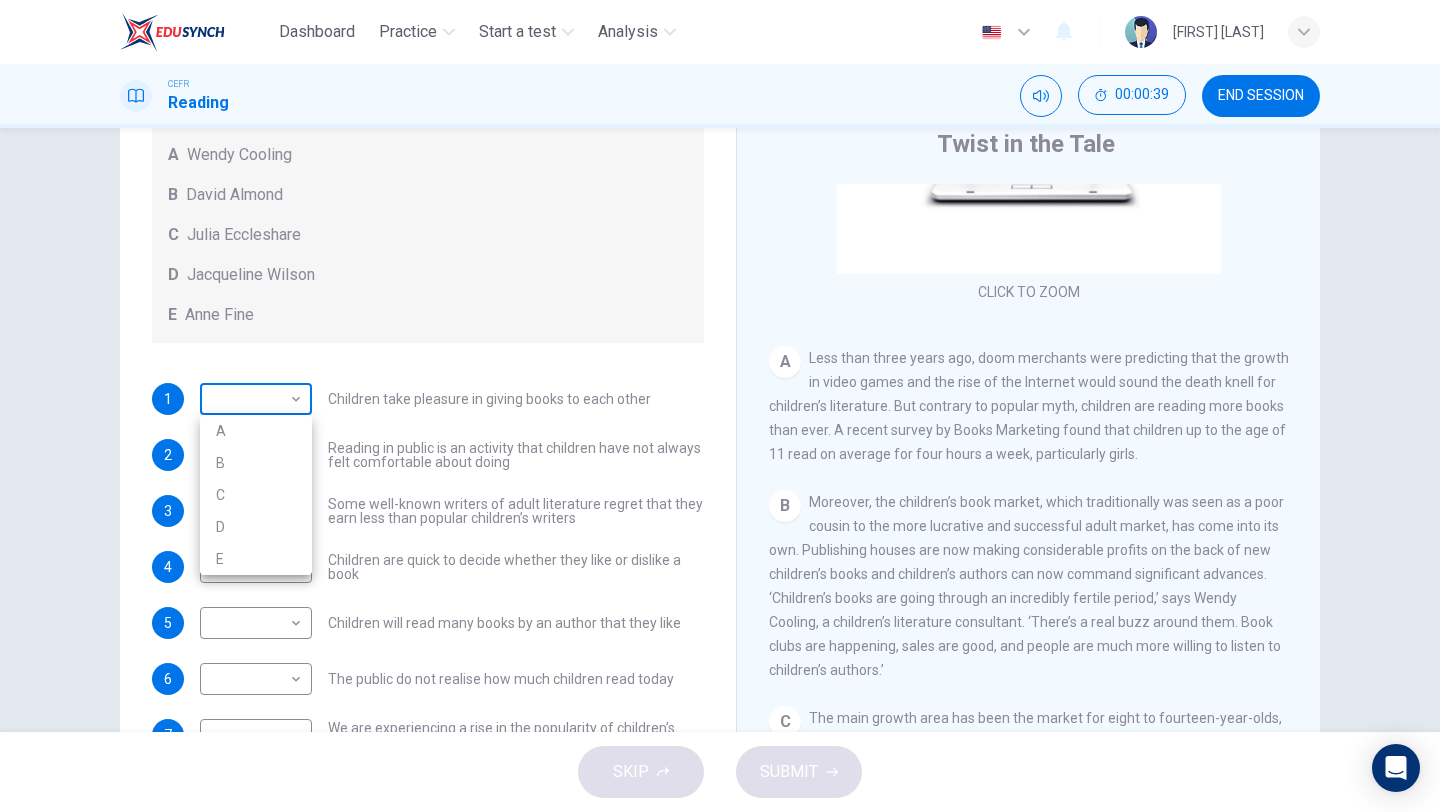 click at bounding box center (720, 406) 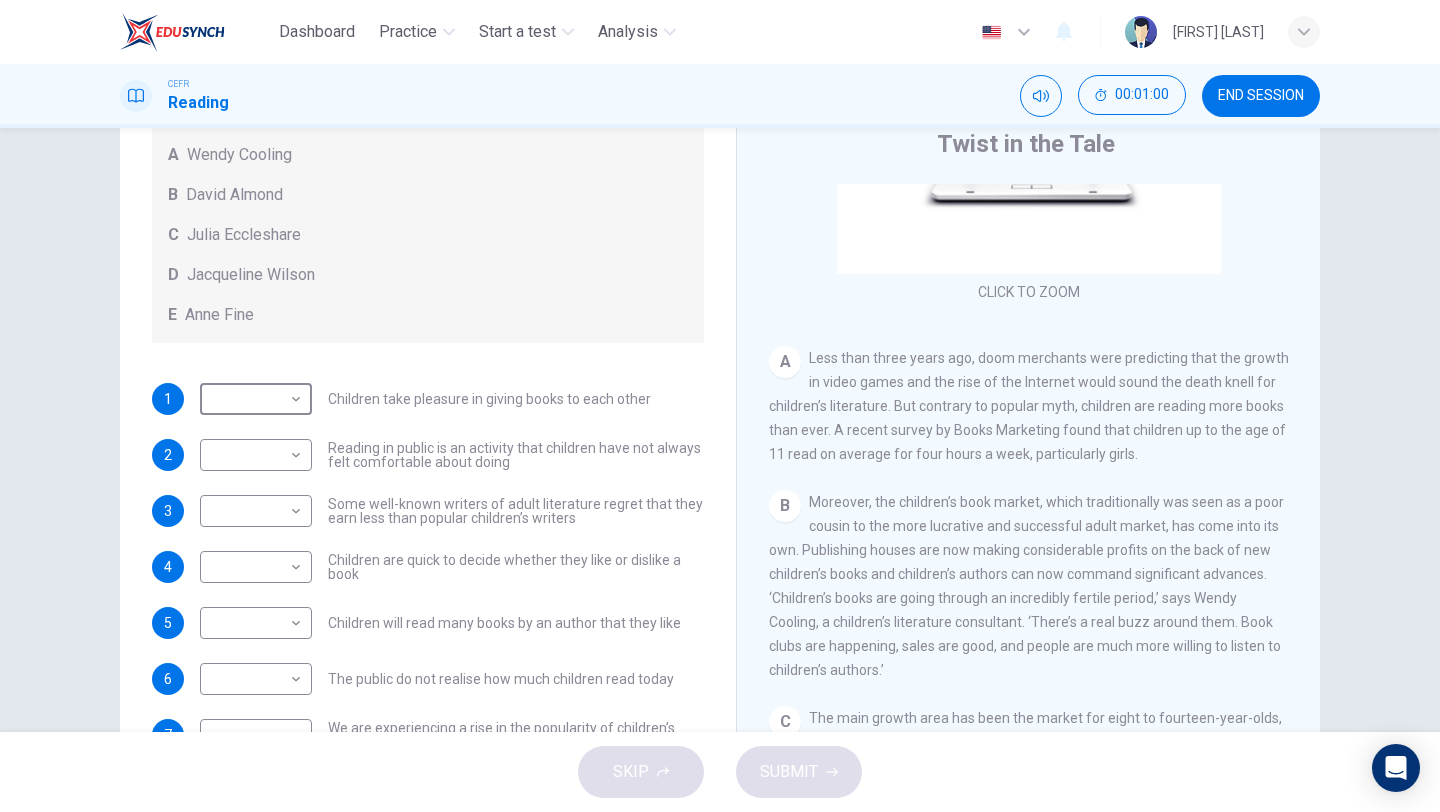 scroll, scrollTop: 171, scrollLeft: 0, axis: vertical 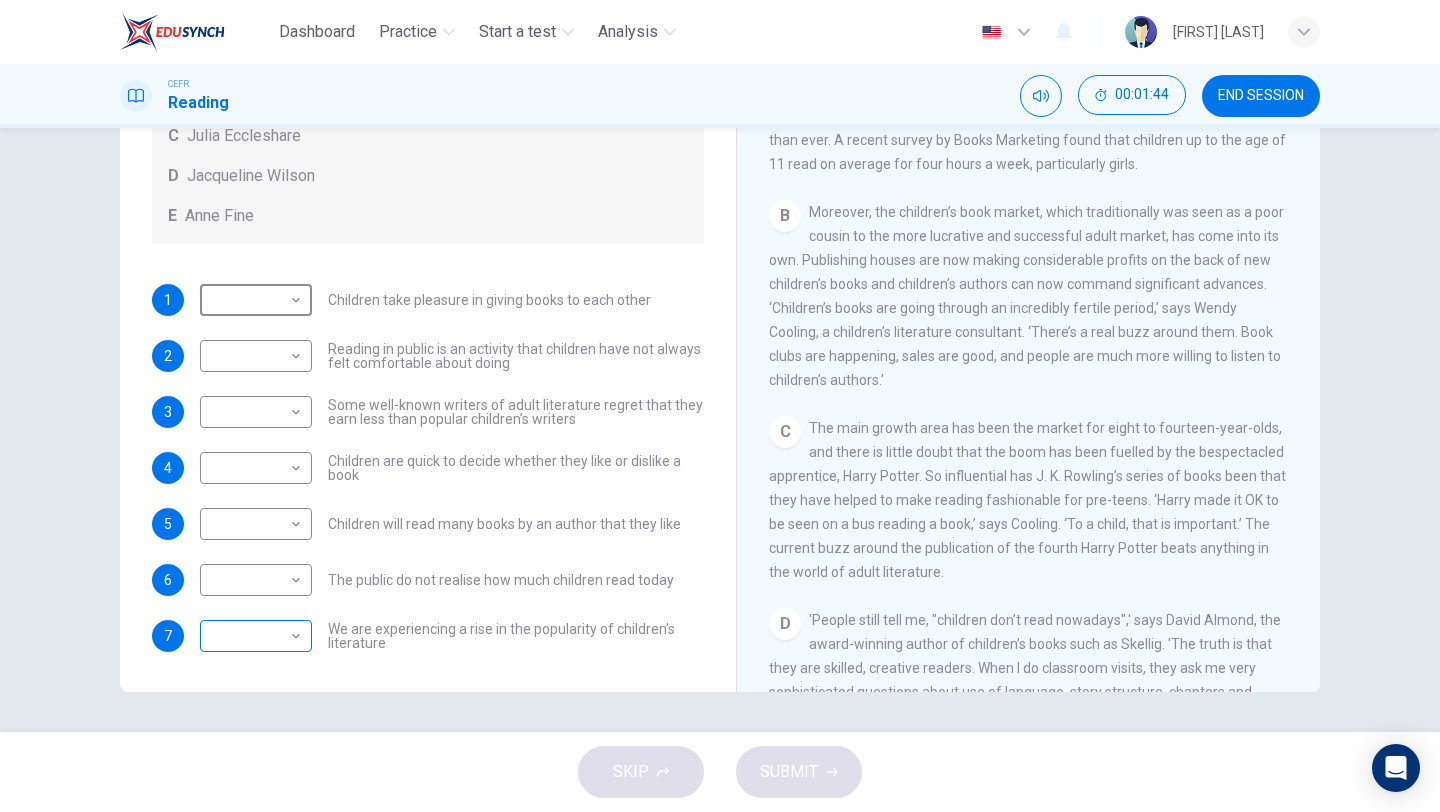 click on "Dashboard Practice Start a test Analysis English en ​ NUR IRDINA NABILA BINTI RUSADZELI CEFR Reading 00:01:44 END SESSION Questions 1 - 7 Look at the following list of people A-E and the list of statements. Match each statement with one of the people listed. People A Wendy Cooling B David Almond C Julia Eccleshare D Jacqueline Wilson E Anne Fine 1 ​ ​ Children take pleasure in giving books to each other 2 ​ ​ Reading in public is an activity that children have not always felt comfortable about doing 3 ​ ​ Some well-known writers of adult literature regret that they earn less than popular children’s writers 4 ​ ​ Children are quick to decide whether they like or dislike a book 5 ​ ​ Children will read many books by an author that they like 6 ​ ​ The public do not realise how much children read today 7 ​ ​ We are experiencing a rise in the popularity of children’s literature Twist in the Tale CLICK TO ZOOM Click to Zoom A B C D E F G H I J SKIP SUBMIT
Dashboard Practice" at bounding box center (720, 406) 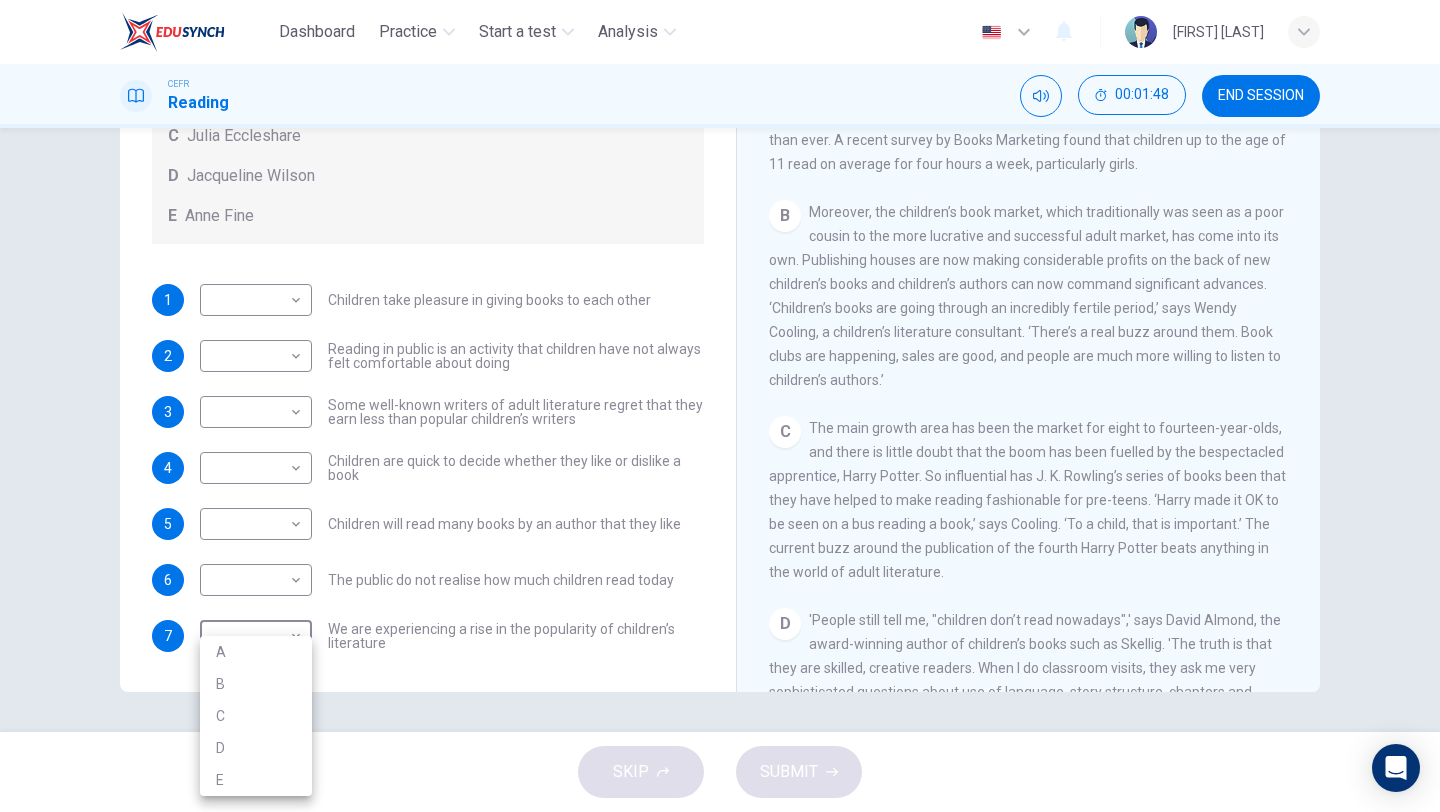 click on "B" at bounding box center [256, 684] 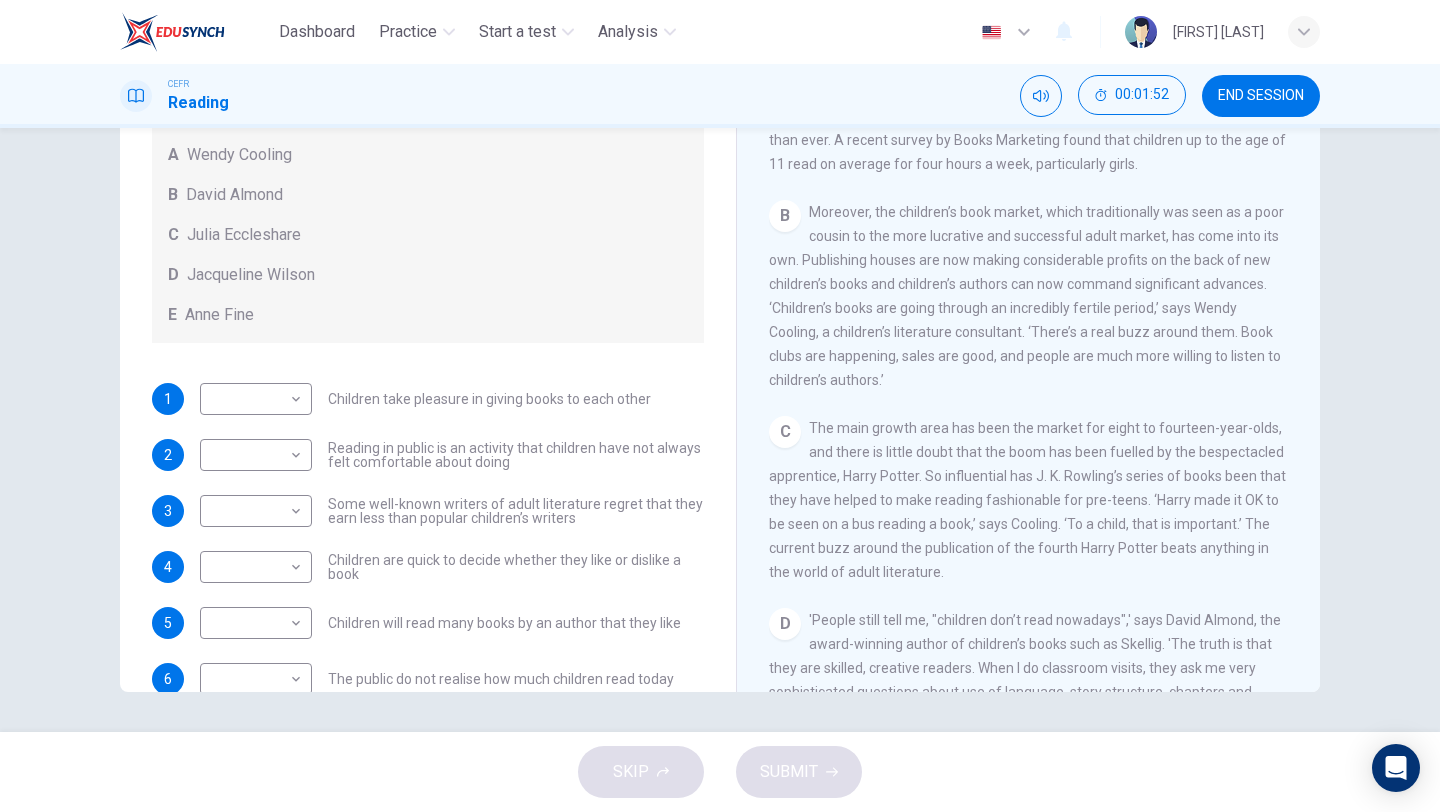 scroll, scrollTop: 193, scrollLeft: 0, axis: vertical 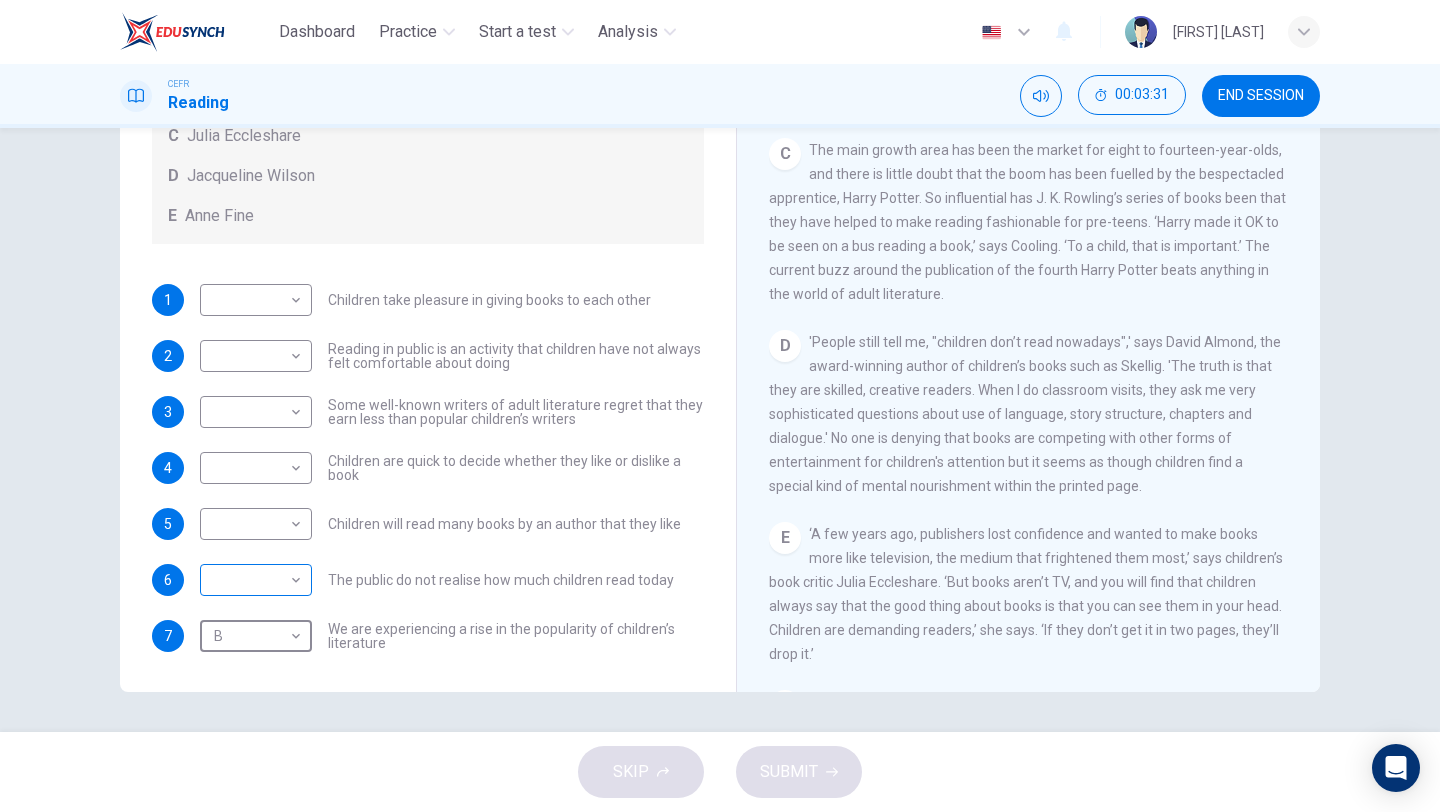 click on "Dashboard Practice Start a test Analysis English en ​ [FIRST] [LAST] CEFR Reading 00:03:31 END SESSION Questions 1 - 7 Look at the following list of people A-E and the list of statements. Match each statement with one of the people listed. People A Wendy Cooling B David Almond C Julia Eccleshare D Jacqueline Wilson E Anne Fine 1 ​ ​ Children take pleasure in giving books to each other 2 ​ ​ Reading in public is an activity that children have not always felt comfortable about doing 3 ​ ​ Some well-known writers of adult literature regret that they earn less than popular children’s writers 4 ​ ​ Children are quick to decide whether they like or dislike a book 5 ​ ​ Children will read many books by an author that they like 6 ​ ​ The public do not realise how much children read today 7 ​ ​ We are experiencing a rise in the popularity of children’s literature Twist in the Tale CLICK TO ZOOM Click to Zoom A B C D E F G H I J SKIP SUBMIT
Dashboard Practice" at bounding box center (720, 406) 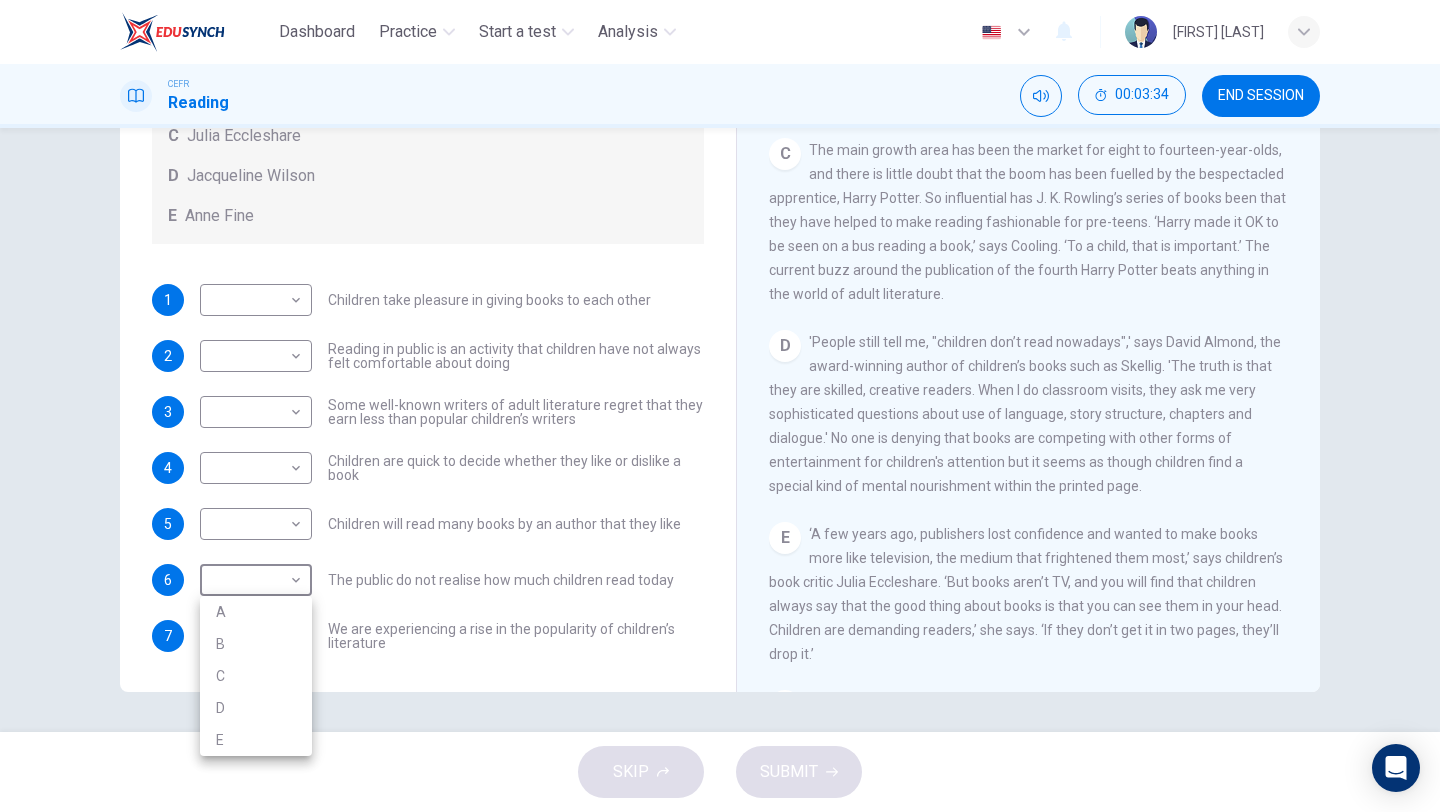 click at bounding box center (720, 406) 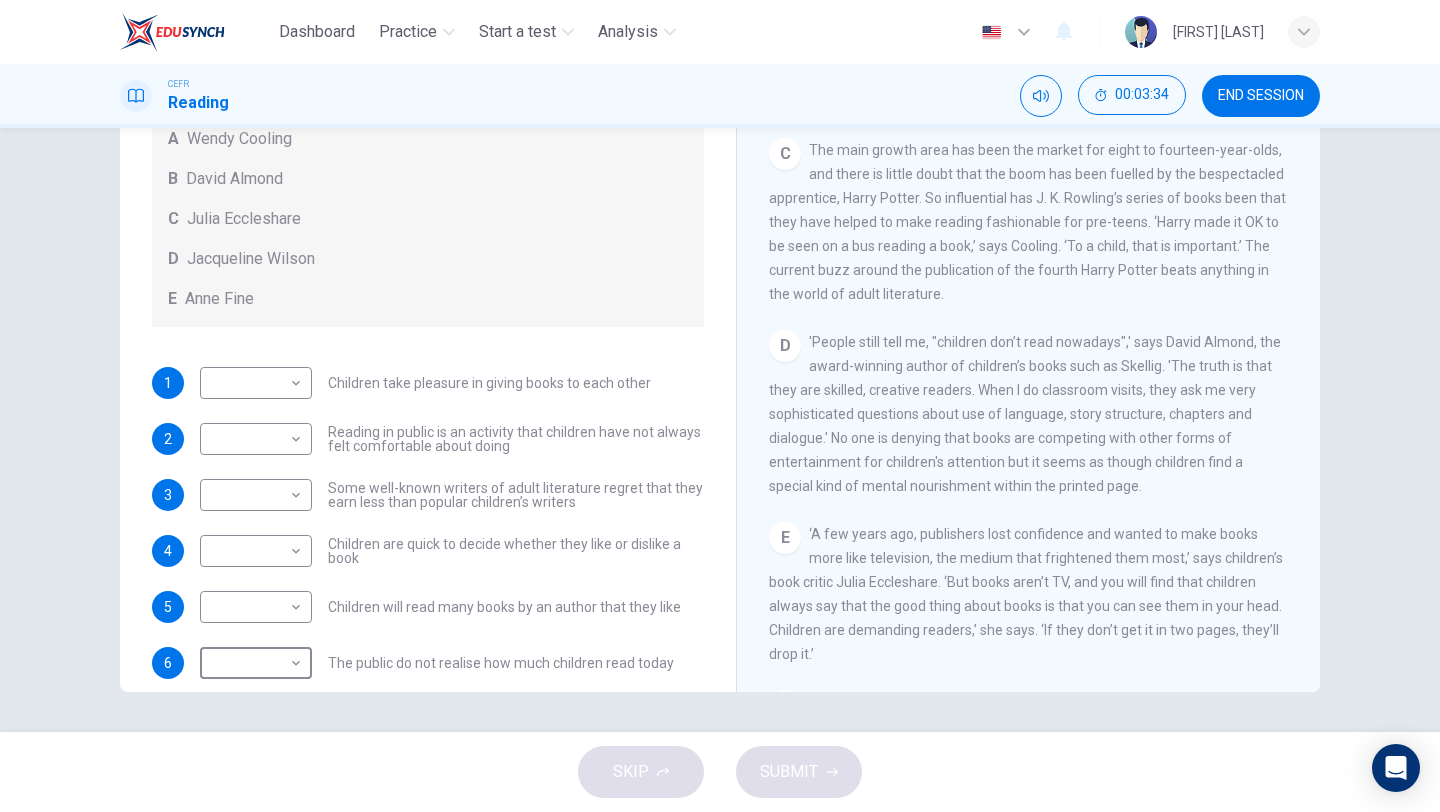 scroll, scrollTop: 0, scrollLeft: 0, axis: both 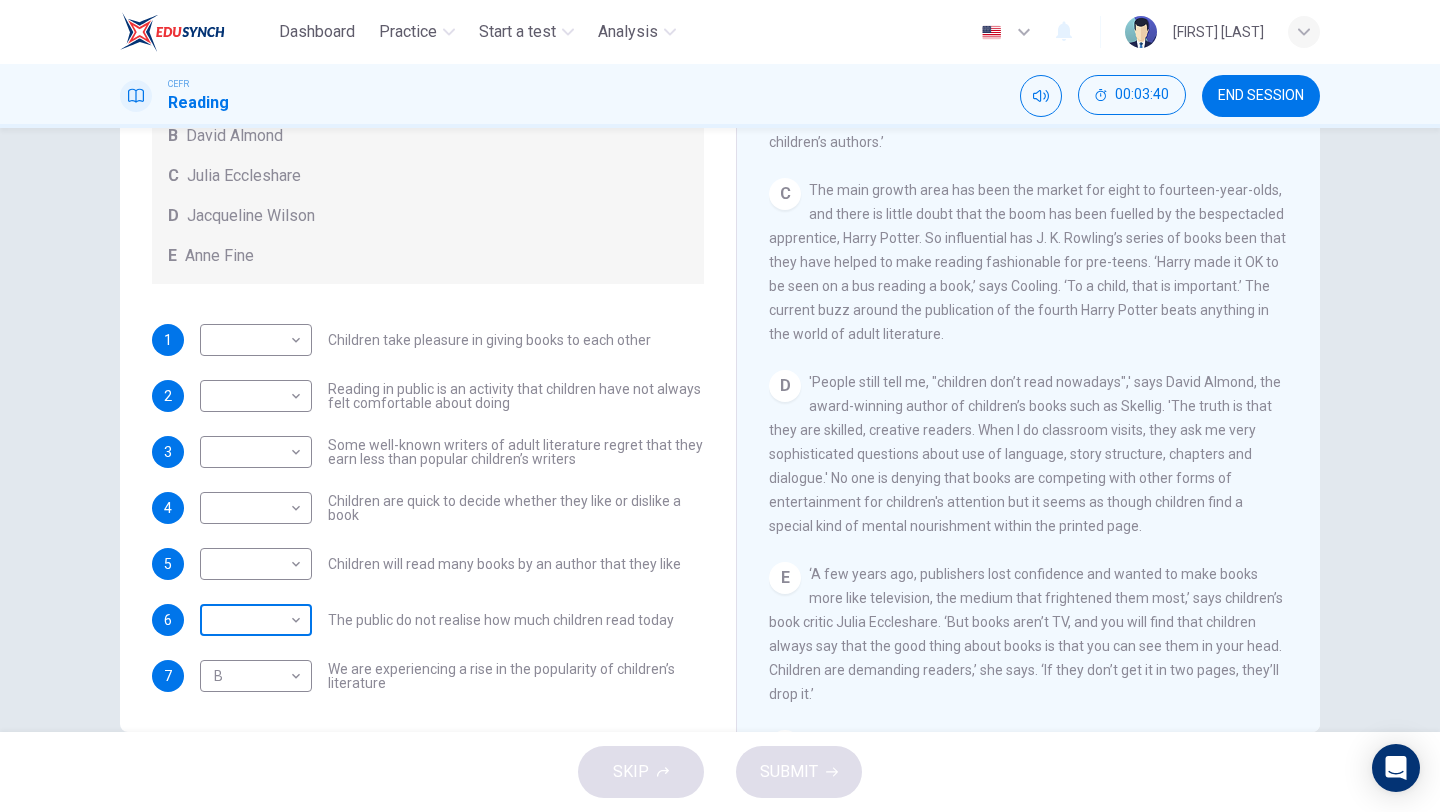 click on "Dashboard Practice Start a test Analysis English en ​ NUR IRDINA NABILA BINTI RUSADZELI CEFR Reading 00:03:40 END SESSION Questions 1 - 7 Look at the following list of people A-E and the list of statements. Match each statement with one of the people listed. People A Wendy Cooling B David Almond C Julia Eccleshare D Jacqueline Wilson E Anne Fine 1 ​ ​ Children take pleasure in giving books to each other 2 ​ ​ Reading in public is an activity that children have not always felt comfortable about doing 3 ​ ​ Some well-known writers of adult literature regret that they earn less than popular children’s writers 4 ​ ​ Children are quick to decide whether they like or dislike a book 5 ​ ​ Children will read many books by an author that they like 6 ​ ​ The public do not realise how much children read today 7 B B ​ We are experiencing a rise in the popularity of children’s literature Twist in the Tale CLICK TO ZOOM Click to Zoom A B C D E F G H I J SKIP SUBMIT
Dashboard Practice" at bounding box center [720, 406] 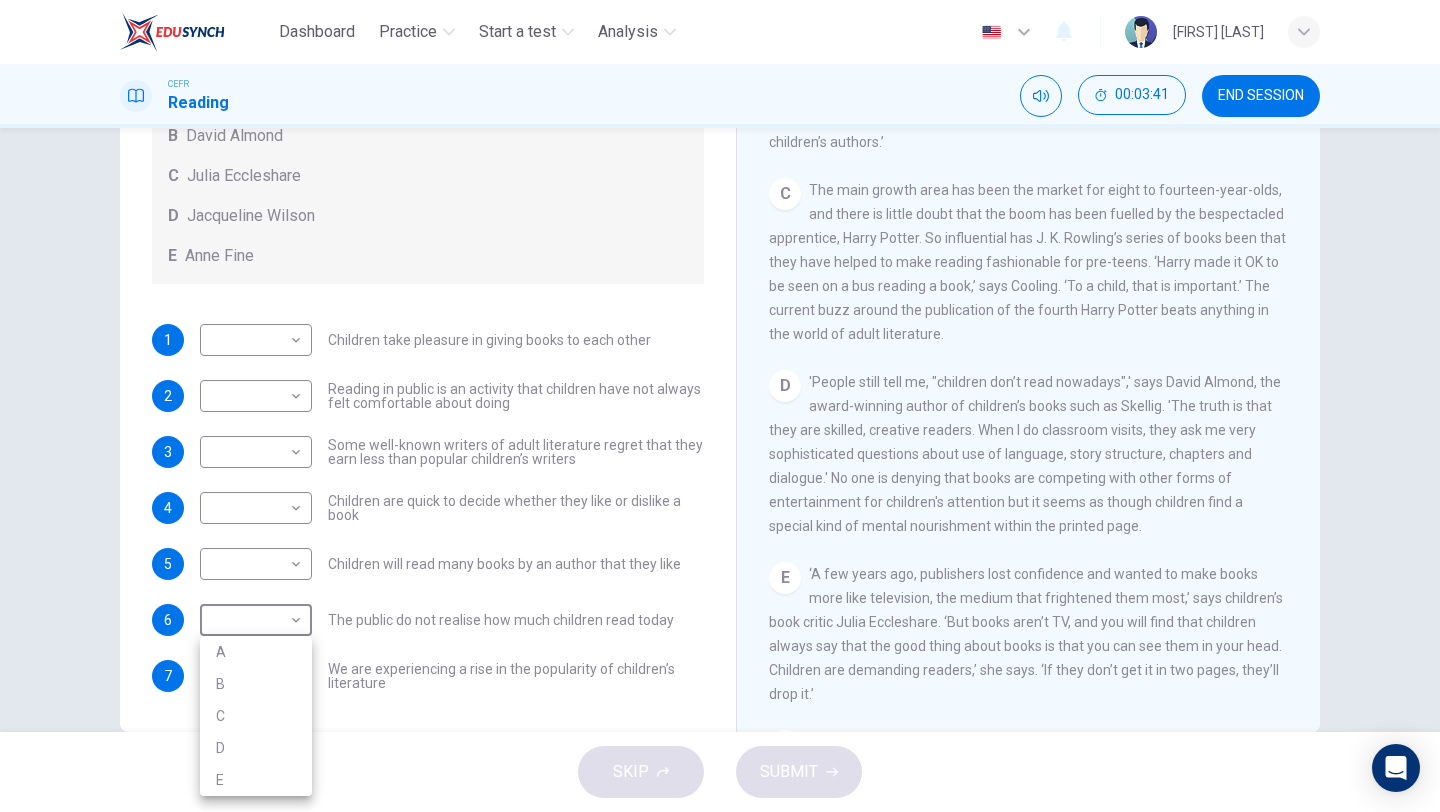 click on "A" at bounding box center [256, 652] 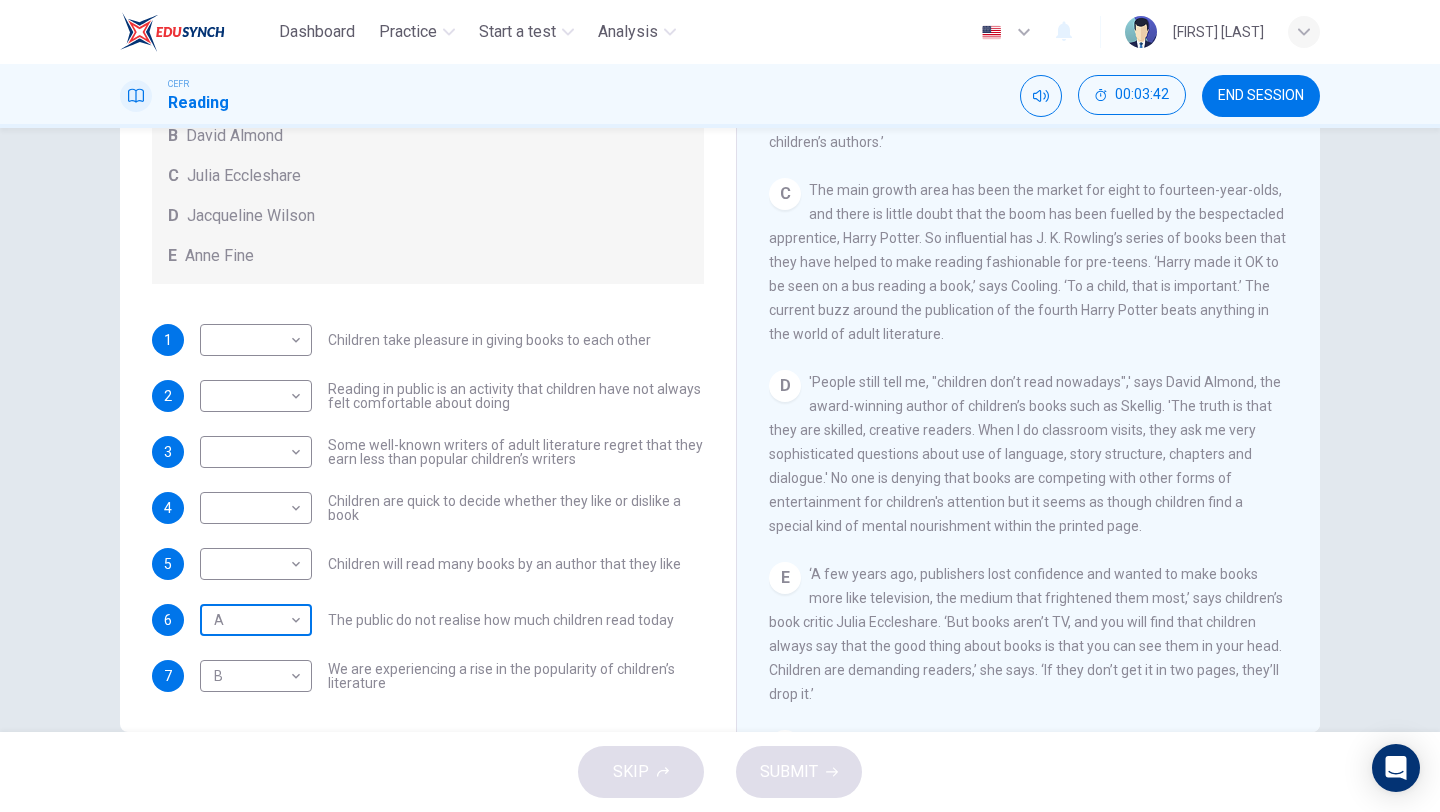click on "Dashboard Practice Start a test Analysis English en ​ [FIRST] [LAST] CEFR Reading 00:03:42 END SESSION Questions 1 - 7 Look at the following list of people A-E and the list of statements. Match each statement with one of the people listed. People A Wendy Cooling B David Almond C Julia Eccleshare D Jacqueline Wilson E Anne Fine 1 ​ ​ Children take pleasure in giving books to each other 2 ​ ​ Reading in public is an activity that children have not always felt comfortable about doing 3 ​ ​ Some well-known writers of adult literature regret that they earn less than popular children’s writers 4 ​ ​ Children are quick to decide whether they like or dislike a book 5 ​ ​ Children will read many books by an author that they like 6 A A ​ The public do not realise how much children read today 7 B B ​ We are experiencing a rise in the popularity of children’s literature Twist in the Tale CLICK TO ZOOM Click to Zoom A B C D E F G H I J SKIP SUBMIT
Dashboard Practice" at bounding box center (720, 406) 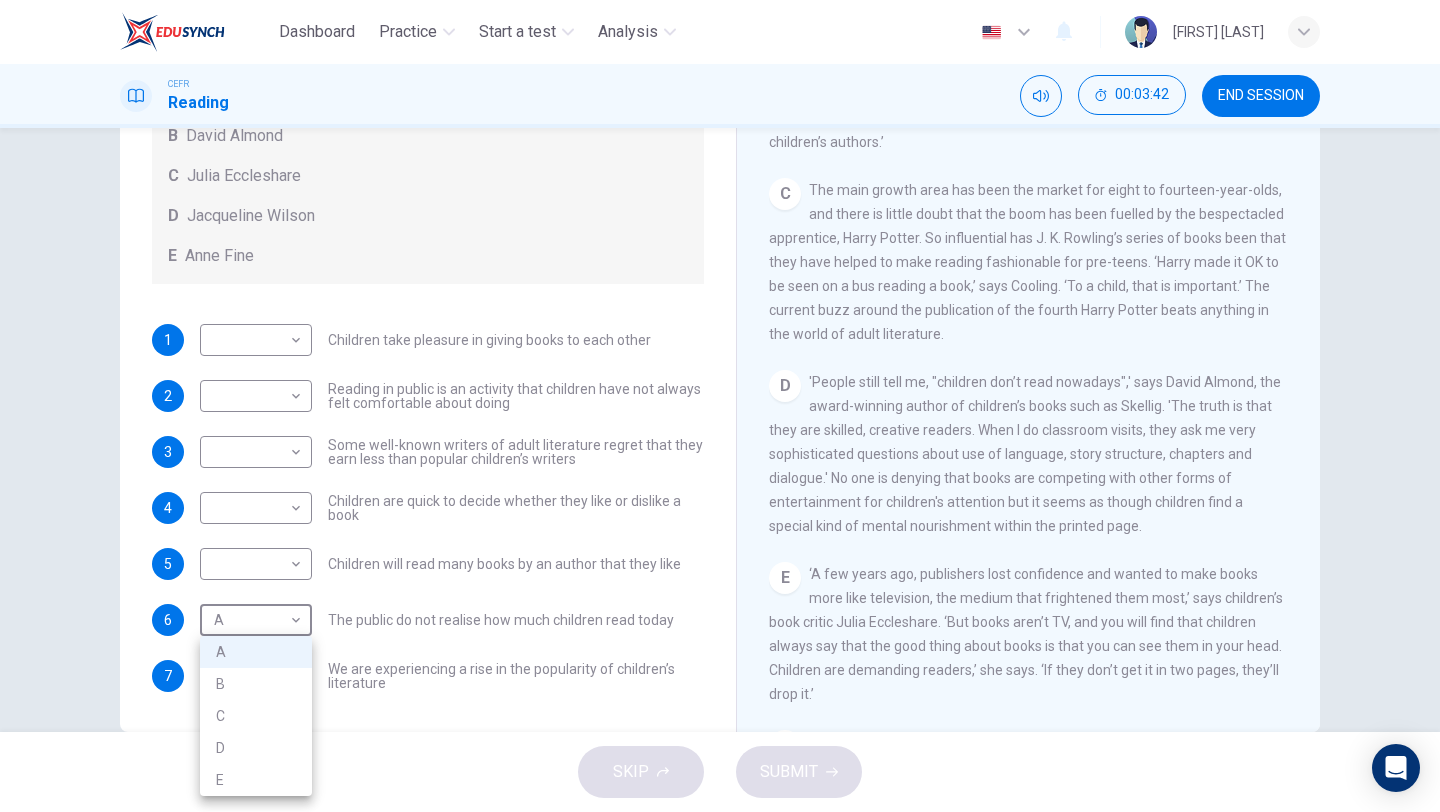 click on "B" at bounding box center [256, 684] 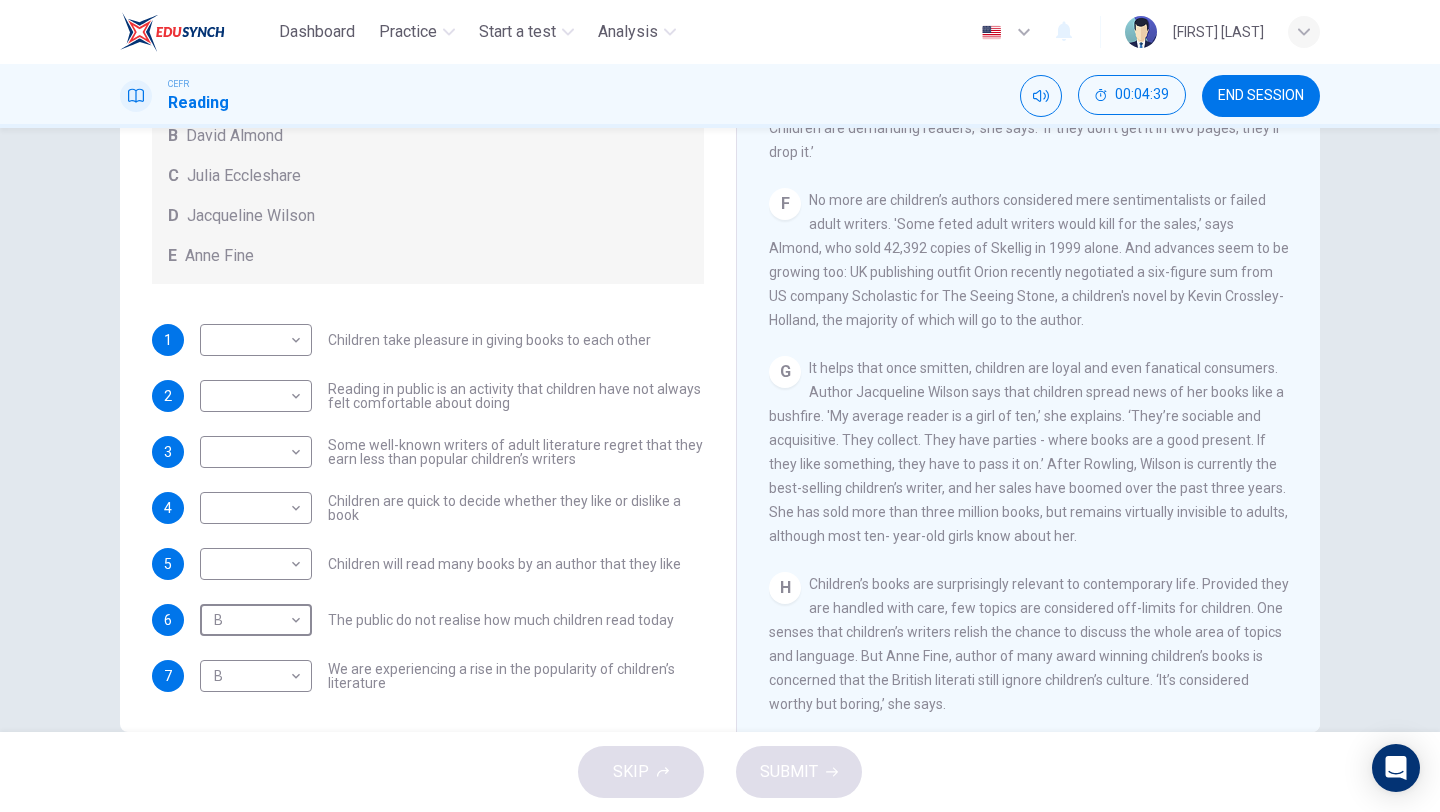 scroll, scrollTop: 1272, scrollLeft: 0, axis: vertical 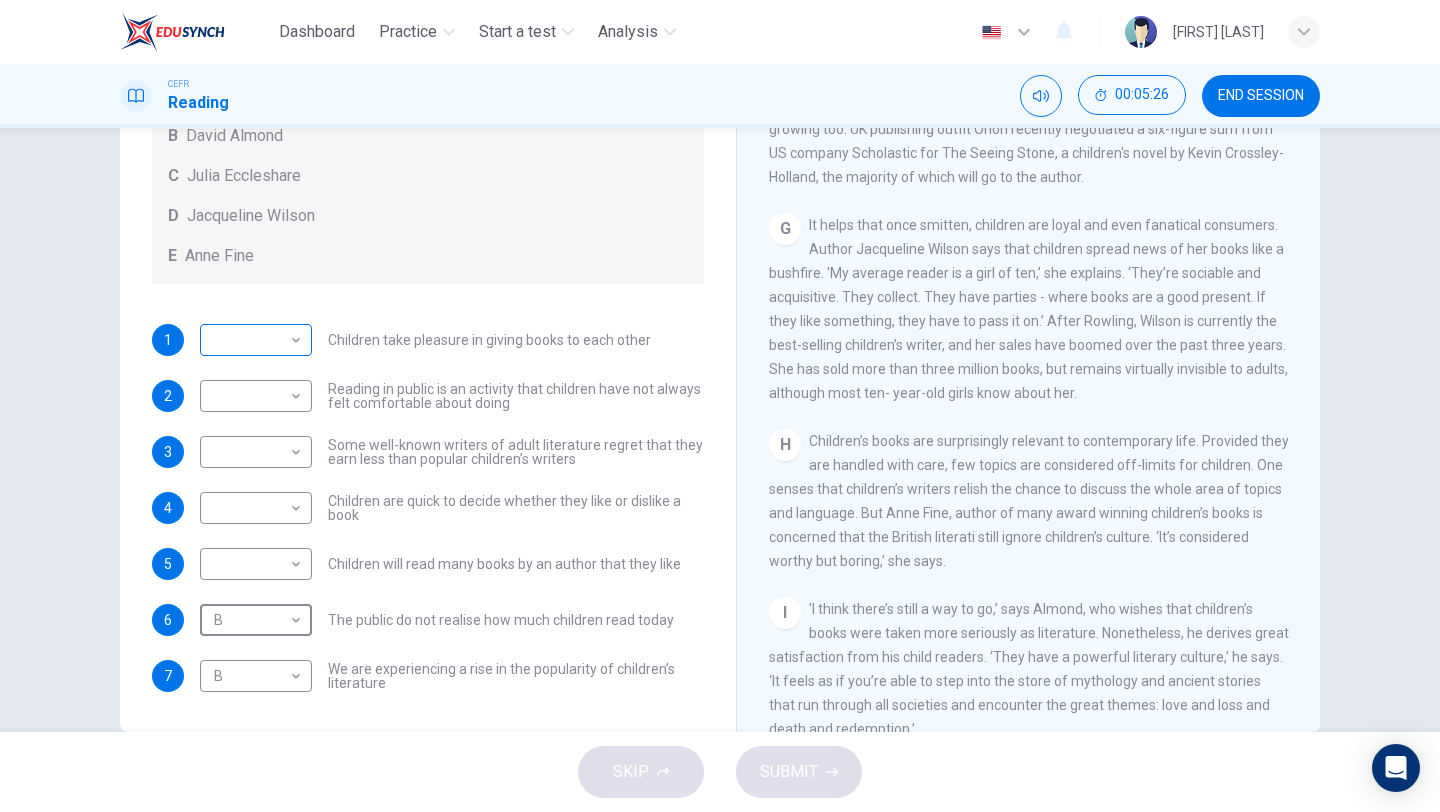 click on "Dashboard Practice Start a test Analysis English en ​ NUR IRDINA NABILA BINTI RUSADZELI CEFR Reading 00:05:26 END SESSION Questions 1 - 7 Look at the following list of people A-E and the list of statements. Match each statement with one of the people listed. People A Wendy Cooling B David Almond C Julia Eccleshare D Jacqueline Wilson E Anne Fine 1 ​ ​ Children take pleasure in giving books to each other 2 ​ ​ Reading in public is an activity that children have not always felt comfortable about doing 3 ​ ​ Some well-known writers of adult literature regret that they earn less than popular children’s writers 4 ​ ​ Children are quick to decide whether they like or dislike a book 5 ​ ​ Children will read many books by an author that they like 6 B B ​ The public do not realise how much children read today 7 B B ​ We are experiencing a rise in the popularity of children’s literature Twist in the Tale CLICK TO ZOOM Click to Zoom A B C D E F G H I J SKIP SUBMIT
Dashboard Practice" at bounding box center (720, 406) 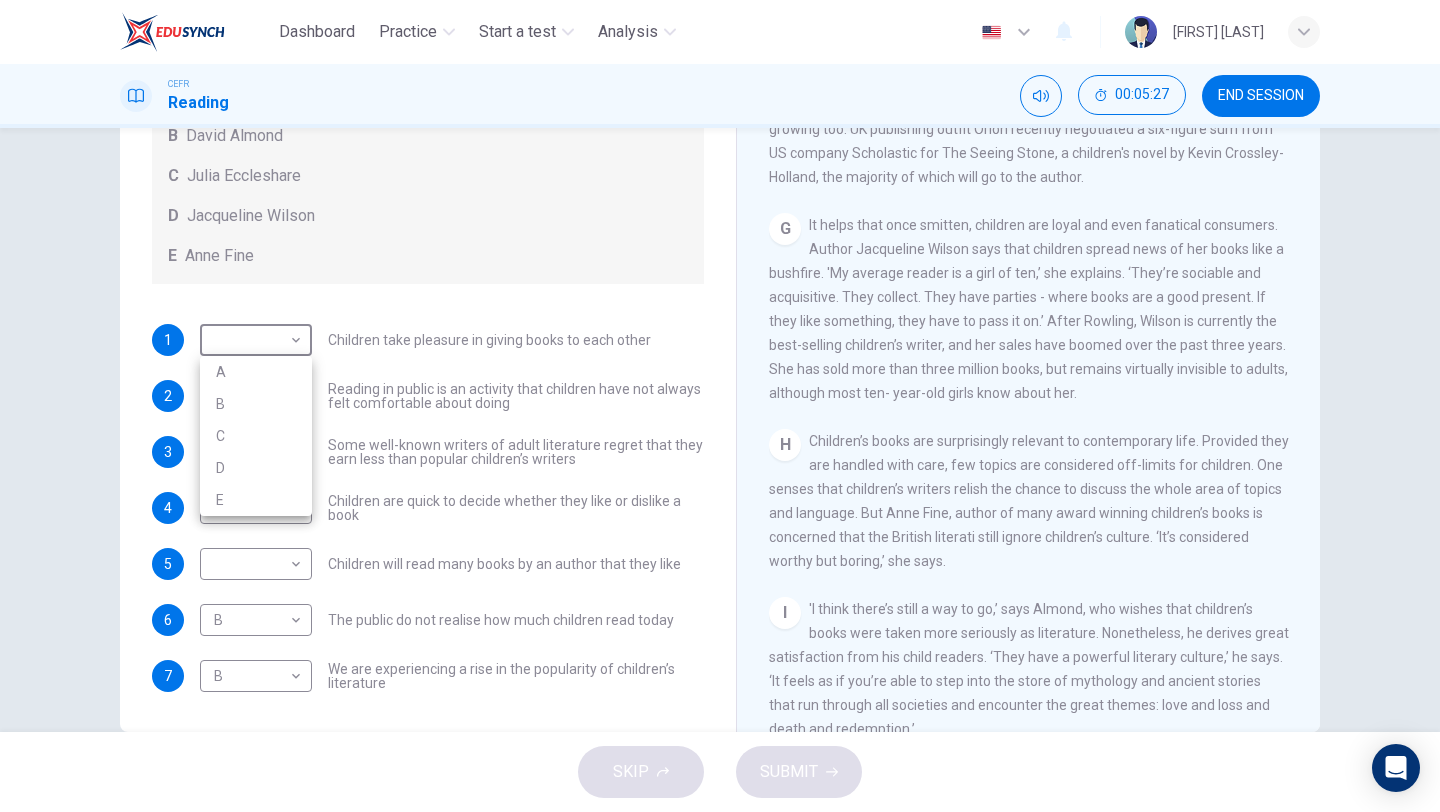 click on "D" at bounding box center (256, 468) 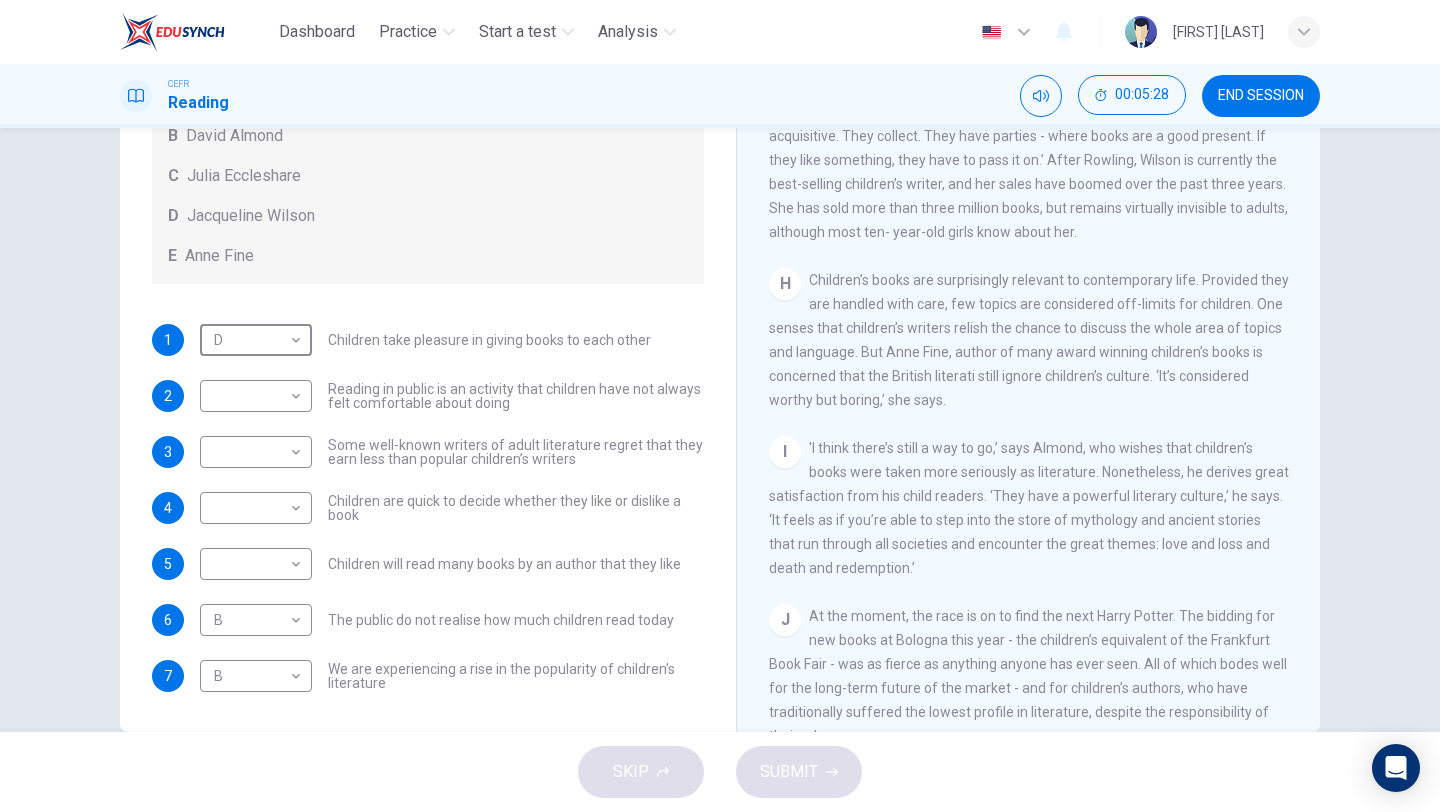 scroll, scrollTop: 1590, scrollLeft: 0, axis: vertical 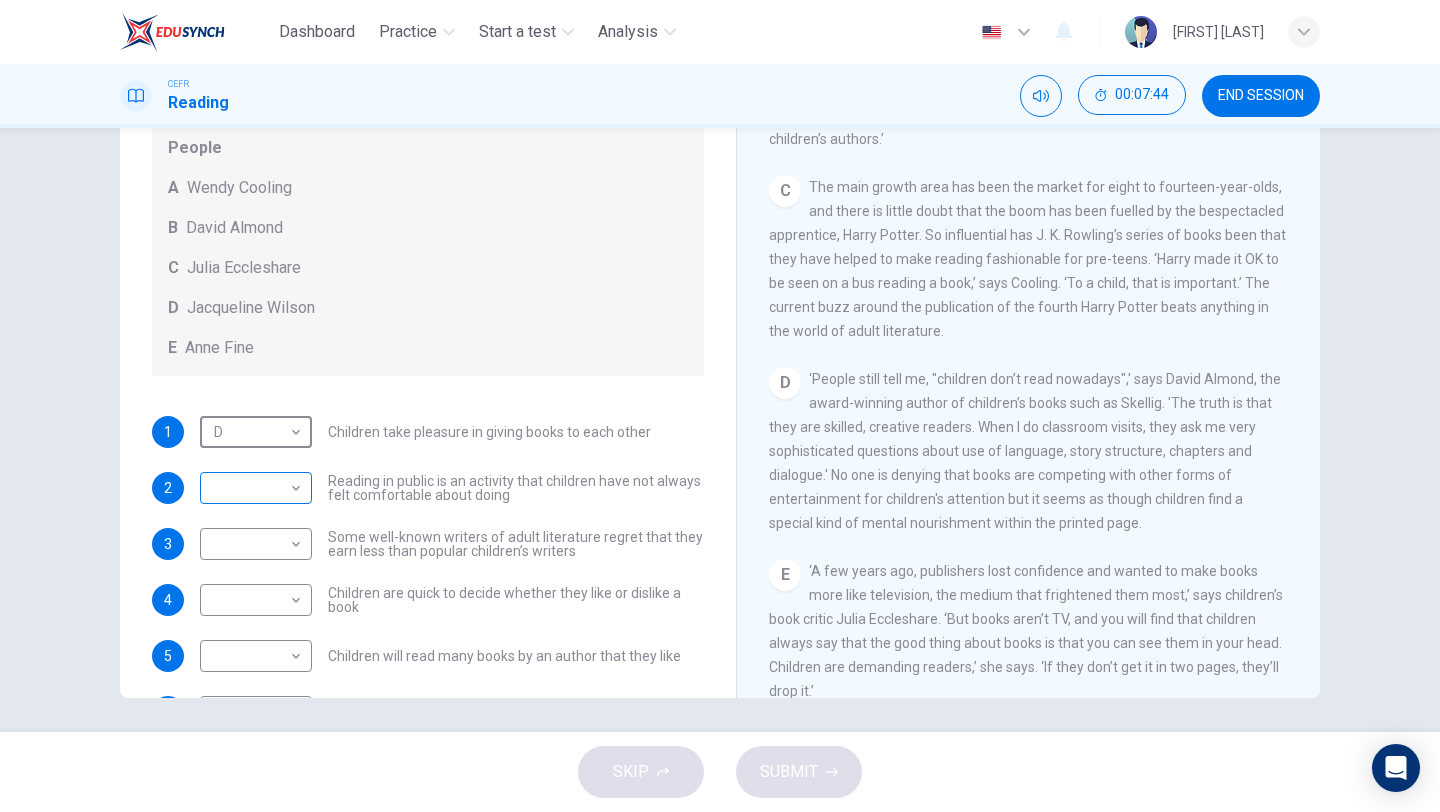 click on "Dashboard Practice Start a test Analysis English en ​ NUR IRDINA NABILA BINTI RUSADZELI CEFR Reading 00:07:44 END SESSION Questions 1 - 7 Look at the following list of people A-E and the list of statements. Match each statement with one of the people listed. People A Wendy Cooling B David Almond C Julia Eccleshare D Jacqueline Wilson E Anne Fine 1 D D ​ Children take pleasure in giving books to each other 2 ​ ​ Reading in public is an activity that children have not always felt comfortable about doing 3 ​ ​ Some well-known writers of adult literature regret that they earn less than popular children’s writers 4 ​ ​ Children are quick to decide whether they like or dislike a book 5 ​ ​ Children will read many books by an author that they like 6 B B ​ The public do not realise how much children read today 7 B B ​ We are experiencing a rise in the popularity of children’s literature Twist in the Tale CLICK TO ZOOM Click to Zoom A B C D E F G H I J SKIP SUBMIT
Dashboard Practice" at bounding box center [720, 406] 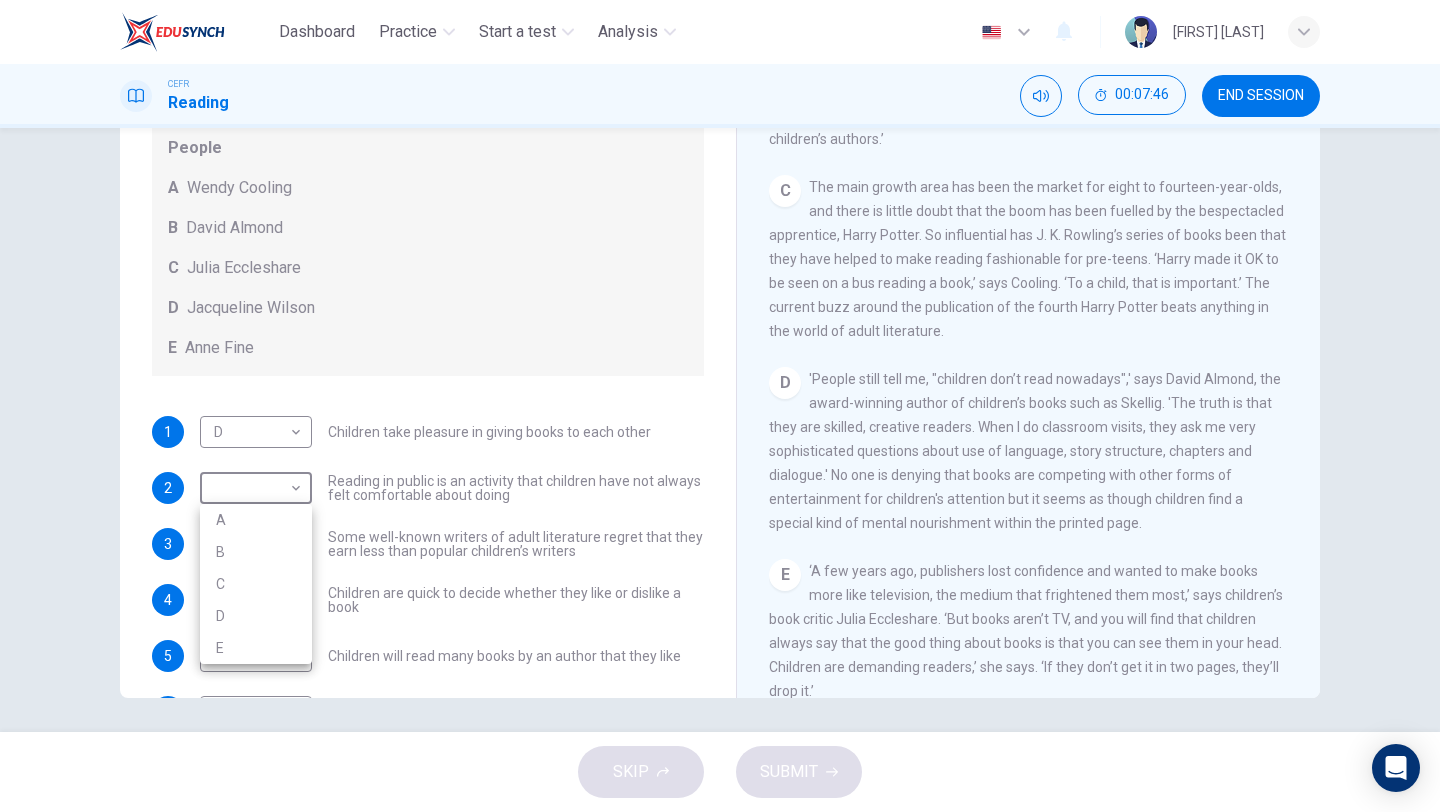 click on "A" at bounding box center [256, 520] 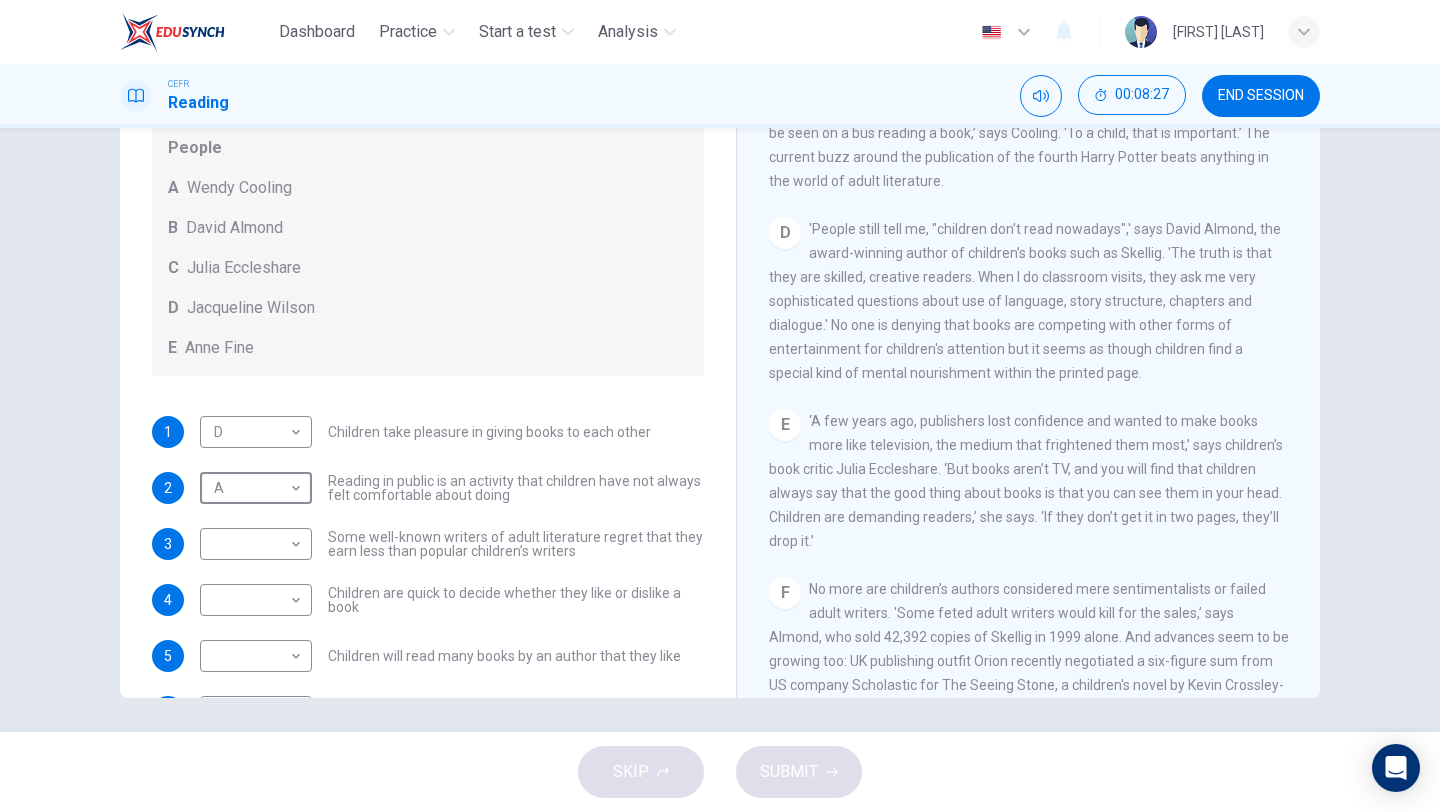 scroll, scrollTop: 866, scrollLeft: 0, axis: vertical 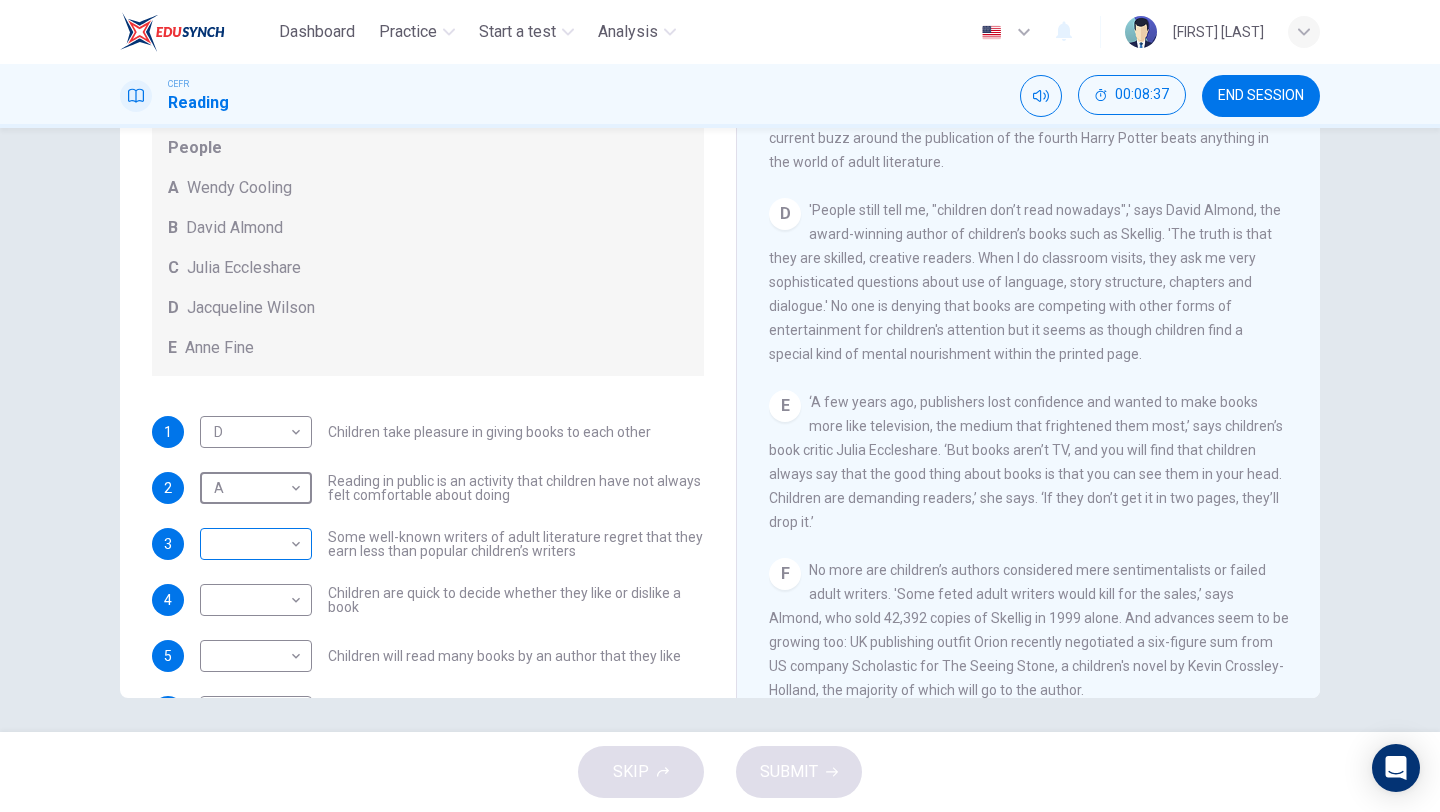click on "Dashboard Practice Start a test Analysis English en ​ NUR IRDINA NABILA BINTI RUSADZELI CEFR Reading 00:08:37 END SESSION Questions 1 - 7 Look at the following list of people A-E and the list of statements. Match each statement with one of the people listed. People A Wendy Cooling B David Almond C Julia Eccleshare D Jacqueline Wilson E Anne Fine 1 D D ​ Children take pleasure in giving books to each other 2 A A ​ Reading in public is an activity that children have not always felt comfortable about doing 3 ​ ​ Some well-known writers of adult literature regret that they earn less than popular children’s writers 4 ​ ​ Children are quick to decide whether they like or dislike a book 5 ​ ​ Children will read many books by an author that they like 6 B B ​ The public do not realise how much children read today 7 B B ​ We are experiencing a rise in the popularity of children’s literature Twist in the Tale CLICK TO ZOOM Click to Zoom A B C D E F G H I J SKIP SUBMIT
Dashboard Practice" at bounding box center (720, 406) 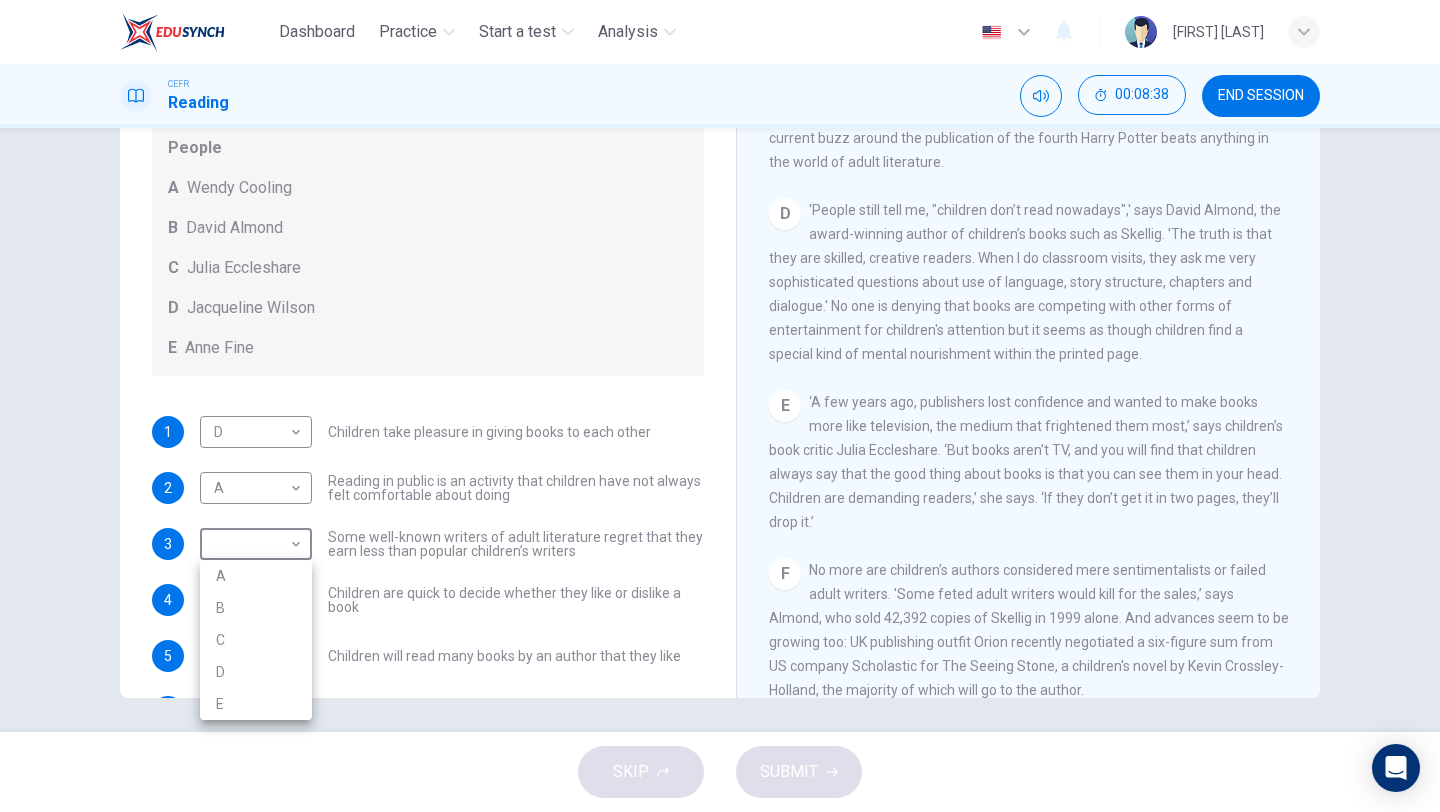 click on "C" at bounding box center (256, 640) 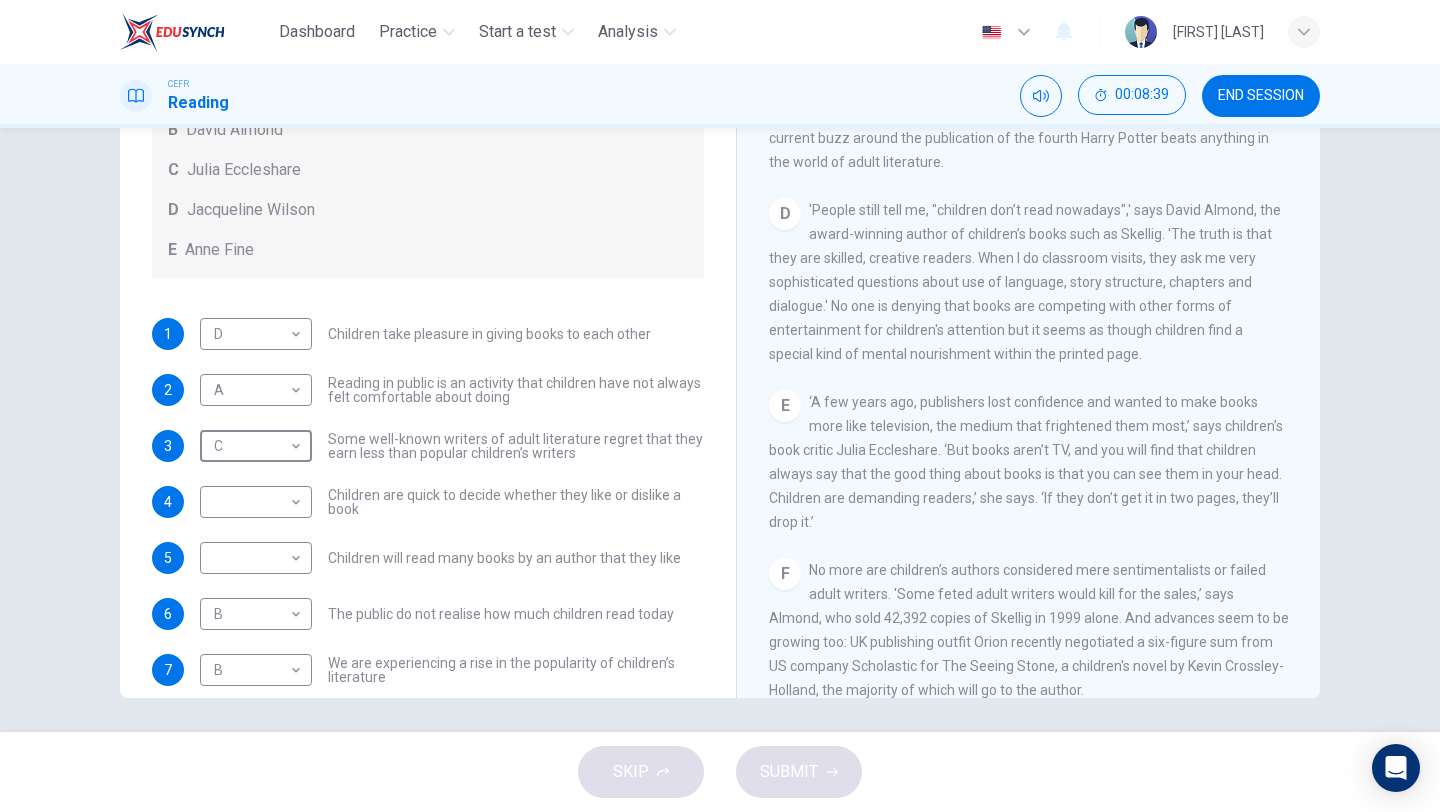 scroll, scrollTop: 193, scrollLeft: 0, axis: vertical 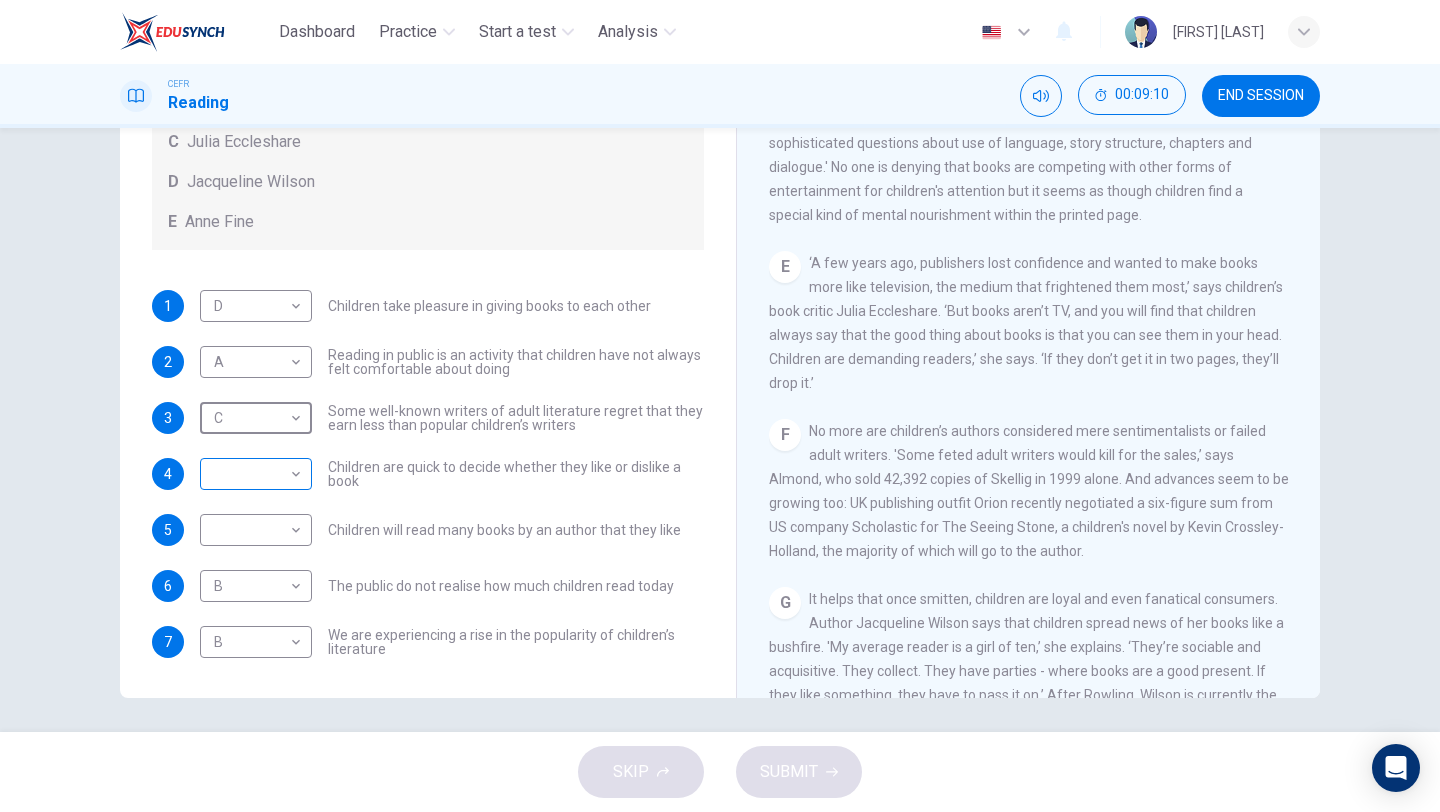 click on "Dashboard Practice Start a test Analysis English en ​ NUR IRDINA NABILA BINTI RUSADZELI CEFR Reading 00:09:10 END SESSION Questions 1 - 7 Look at the following list of people A-E and the list of statements. Match each statement with one of the people listed. People A Wendy Cooling B David Almond C Julia Eccleshare D Jacqueline Wilson E Anne Fine 1 D D ​ Children take pleasure in giving books to each other 2 A A ​ Reading in public is an activity that children have not always felt comfortable about doing 3 C C ​ Some well-known writers of adult literature regret that they earn less than popular children’s writers 4 ​ ​ Children are quick to decide whether they like or dislike a book 5 ​ ​ Children will read many books by an author that they like 6 B B ​ The public do not realise how much children read today 7 B B ​ We are experiencing a rise in the popularity of children’s literature Twist in the Tale CLICK TO ZOOM Click to Zoom A B C D E F G H I J SKIP SUBMIT
Dashboard Practice" at bounding box center (720, 406) 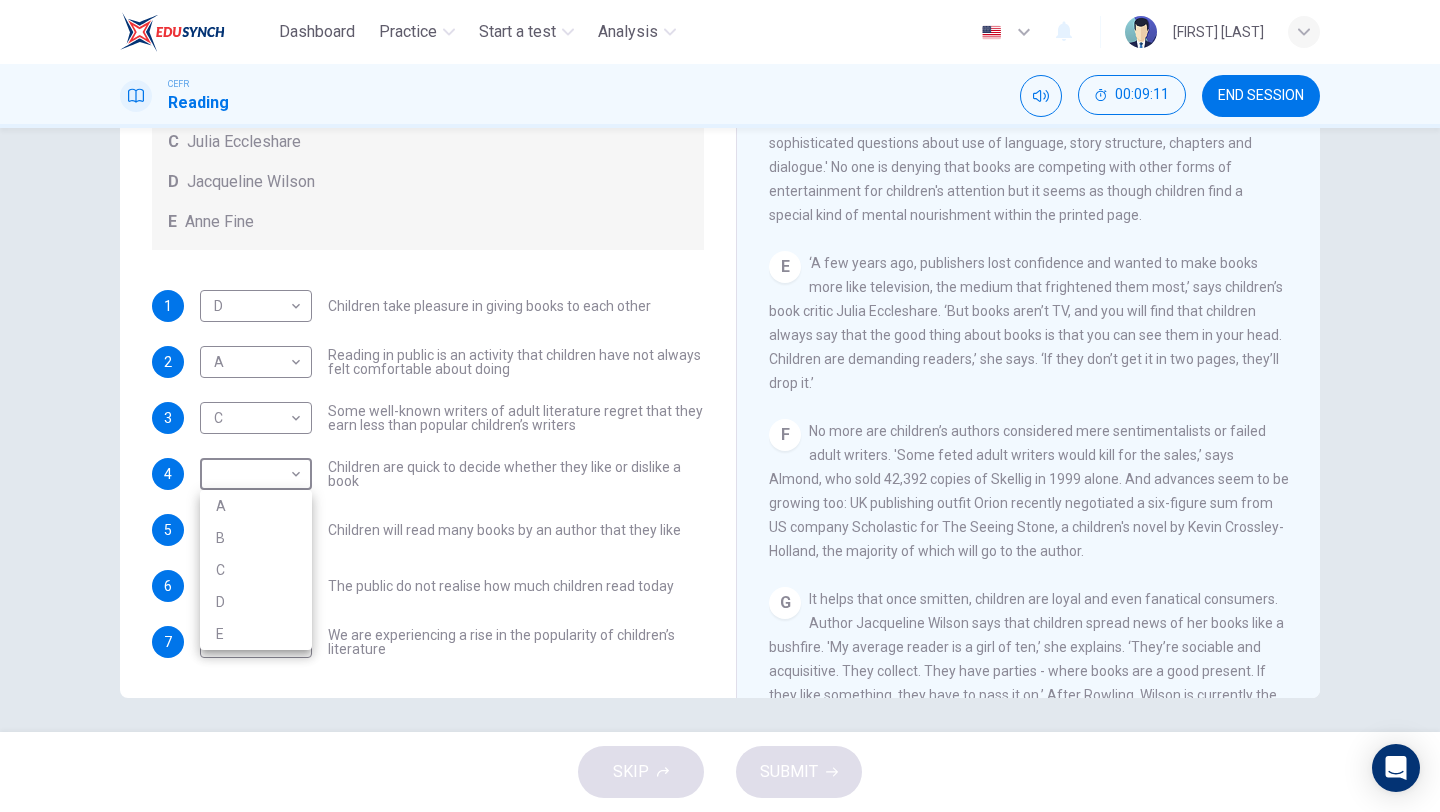 click on "C" at bounding box center (256, 570) 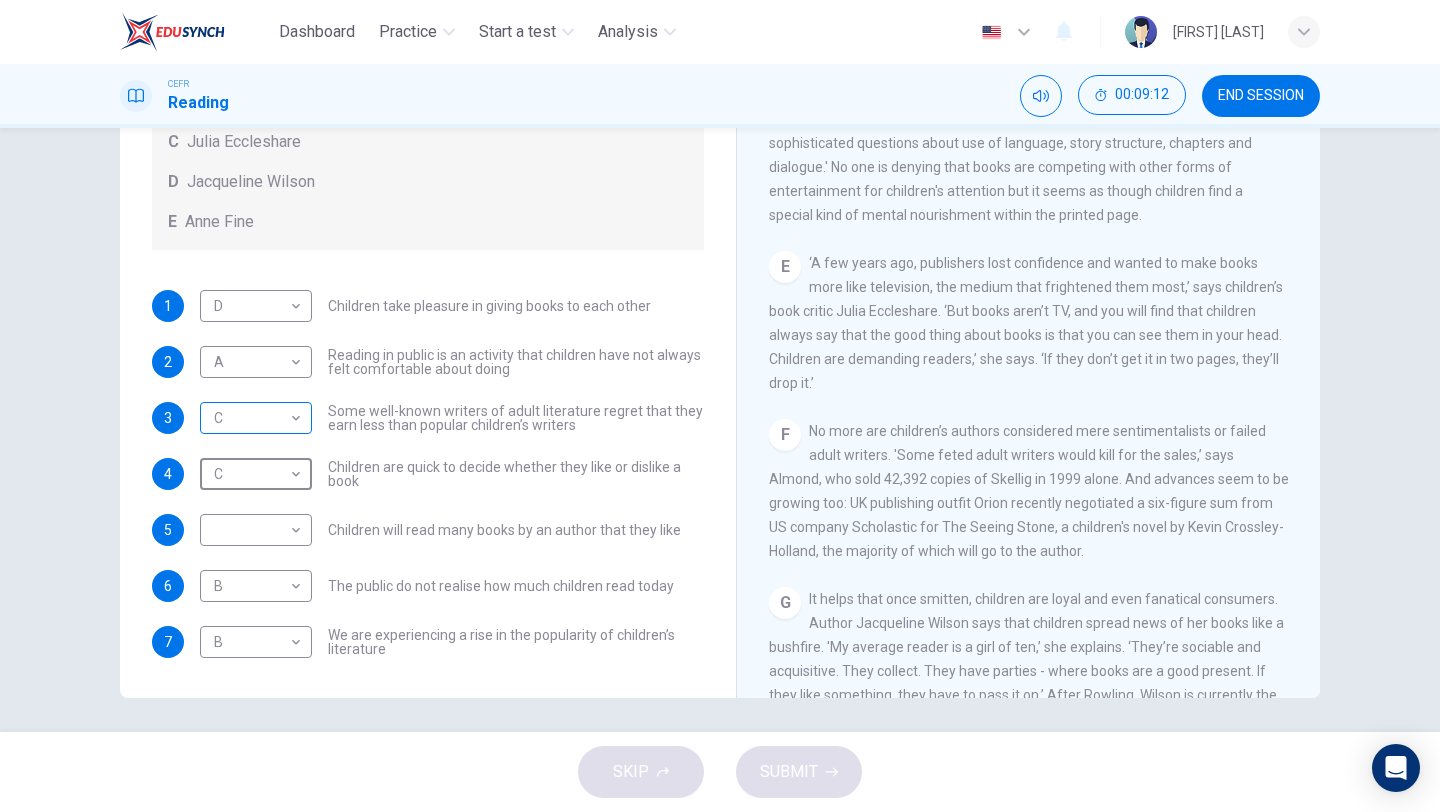 click on "Dashboard Practice Start a test Analysis English en ​ NUR IRDINA NABILA BINTI RUSADZELI CEFR Reading 00:09:12 END SESSION Questions 1 - 7 Look at the following list of people A-E and the list of statements. Match each statement with one of the people listed. People A Wendy Cooling B David Almond C Julia Eccleshare D Jacqueline Wilson E Anne Fine 1 D D ​ Children take pleasure in giving books to each other 2 A A ​ Reading in public is an activity that children have not always felt comfortable about doing 3 C C ​ Some well-known writers of adult literature regret that they earn less than popular children’s writers 4 C C ​ Children are quick to decide whether they like or dislike a book 5 ​ ​ Children will read many books by an author that they like 6 B B ​ The public do not realise how much children read today 7 B B ​ We are experiencing a rise in the popularity of children’s literature Twist in the Tale CLICK TO ZOOM Click to Zoom A B C D E F G H I J SKIP SUBMIT
Dashboard Practice" at bounding box center (720, 406) 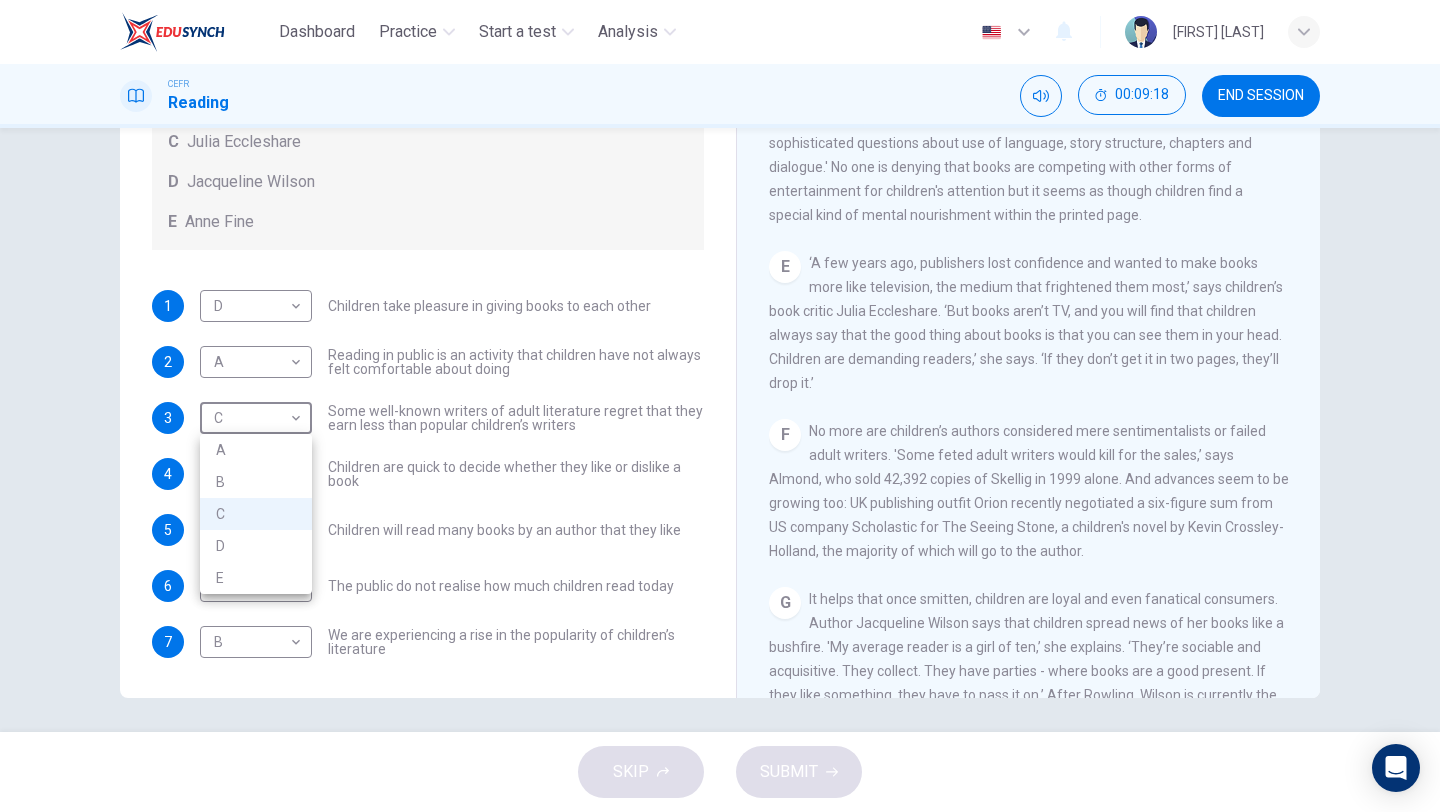 click at bounding box center [720, 406] 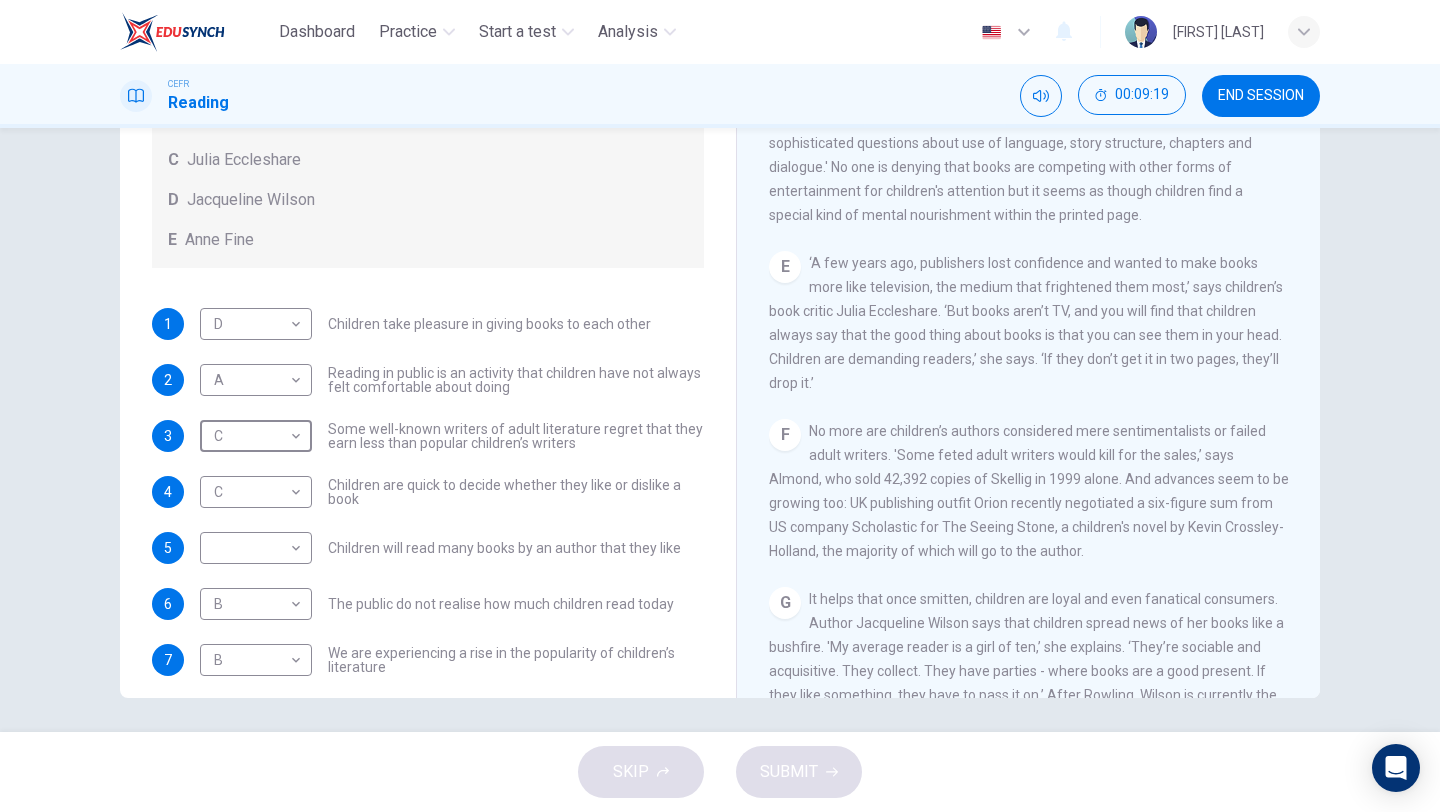 scroll, scrollTop: 193, scrollLeft: 0, axis: vertical 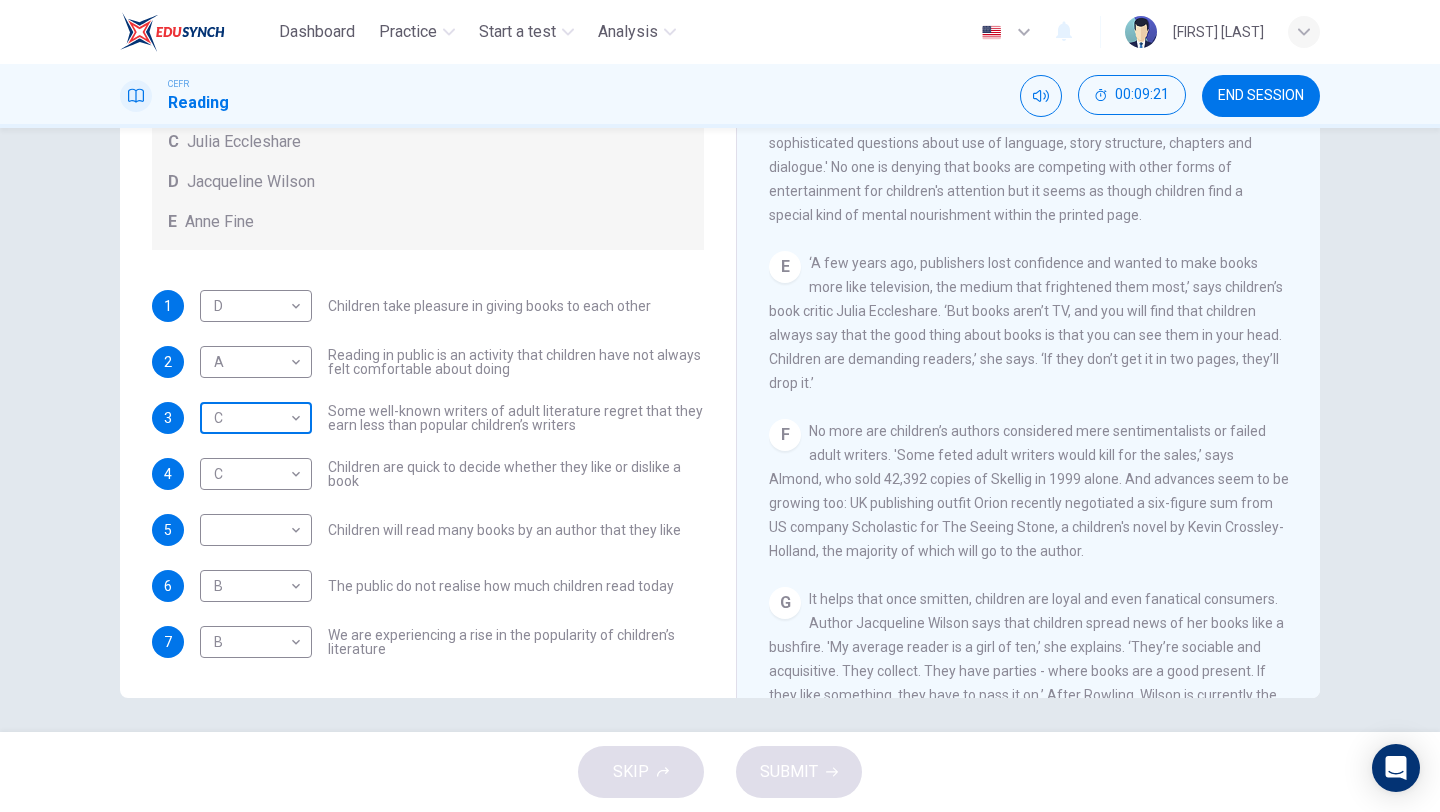 click on "Dashboard Practice Start a test Analysis English en ​ NUR IRDINA NABILA BINTI RUSADZELI CEFR Reading 00:09:21 END SESSION Questions 1 - 7 Look at the following list of people A-E and the list of statements. Match each statement with one of the people listed. People A Wendy Cooling B David Almond C Julia Eccleshare D Jacqueline Wilson E Anne Fine 1 D D ​ Children take pleasure in giving books to each other 2 A A ​ Reading in public is an activity that children have not always felt comfortable about doing 3 C C ​ Some well-known writers of adult literature regret that they earn less than popular children’s writers 4 C C ​ Children are quick to decide whether they like or dislike a book 5 ​ ​ Children will read many books by an author that they like 6 B B ​ The public do not realise how much children read today 7 B B ​ We are experiencing a rise in the popularity of children’s literature Twist in the Tale CLICK TO ZOOM Click to Zoom A B C D E F G H I J SKIP SUBMIT
Dashboard Practice" at bounding box center (720, 406) 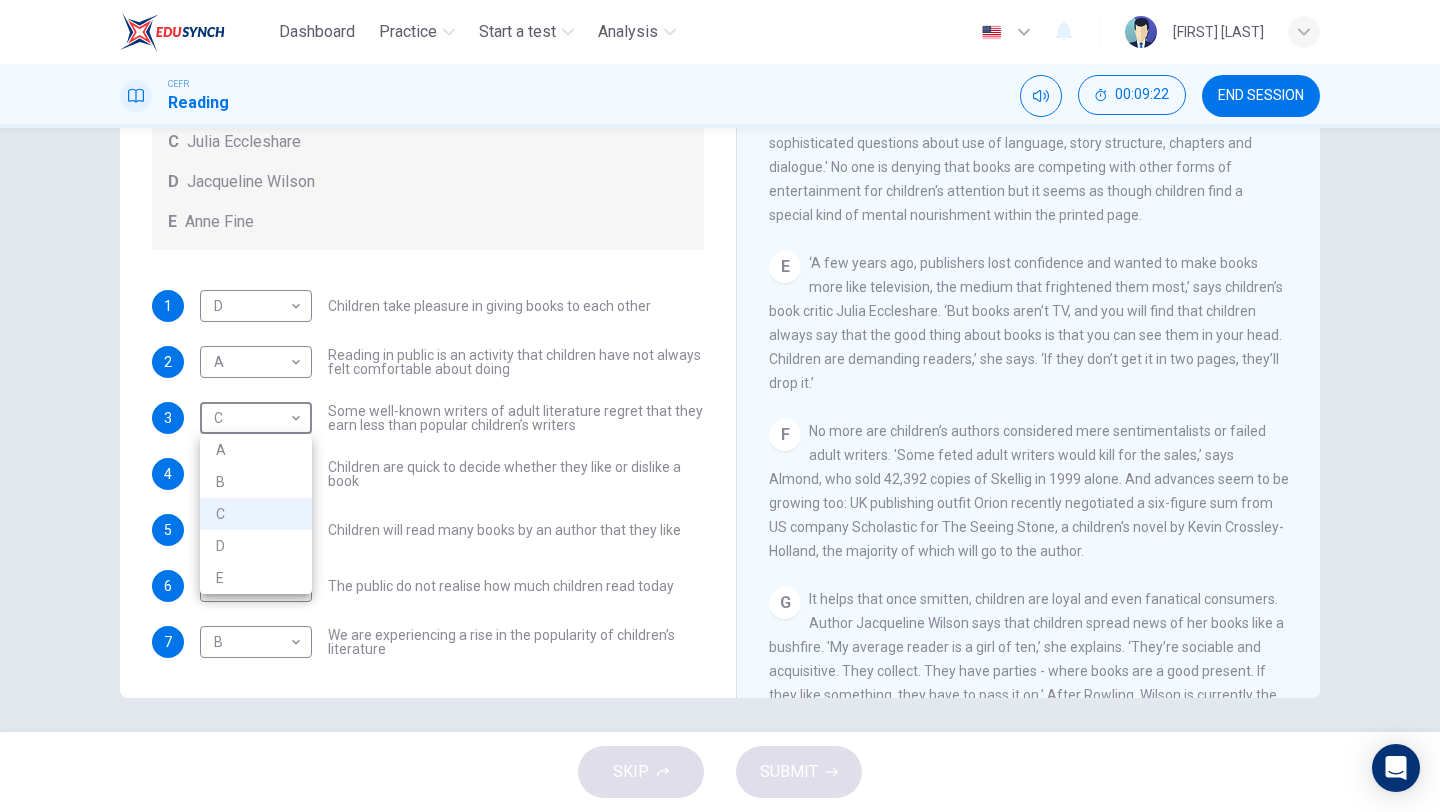 click on "B" at bounding box center (256, 482) 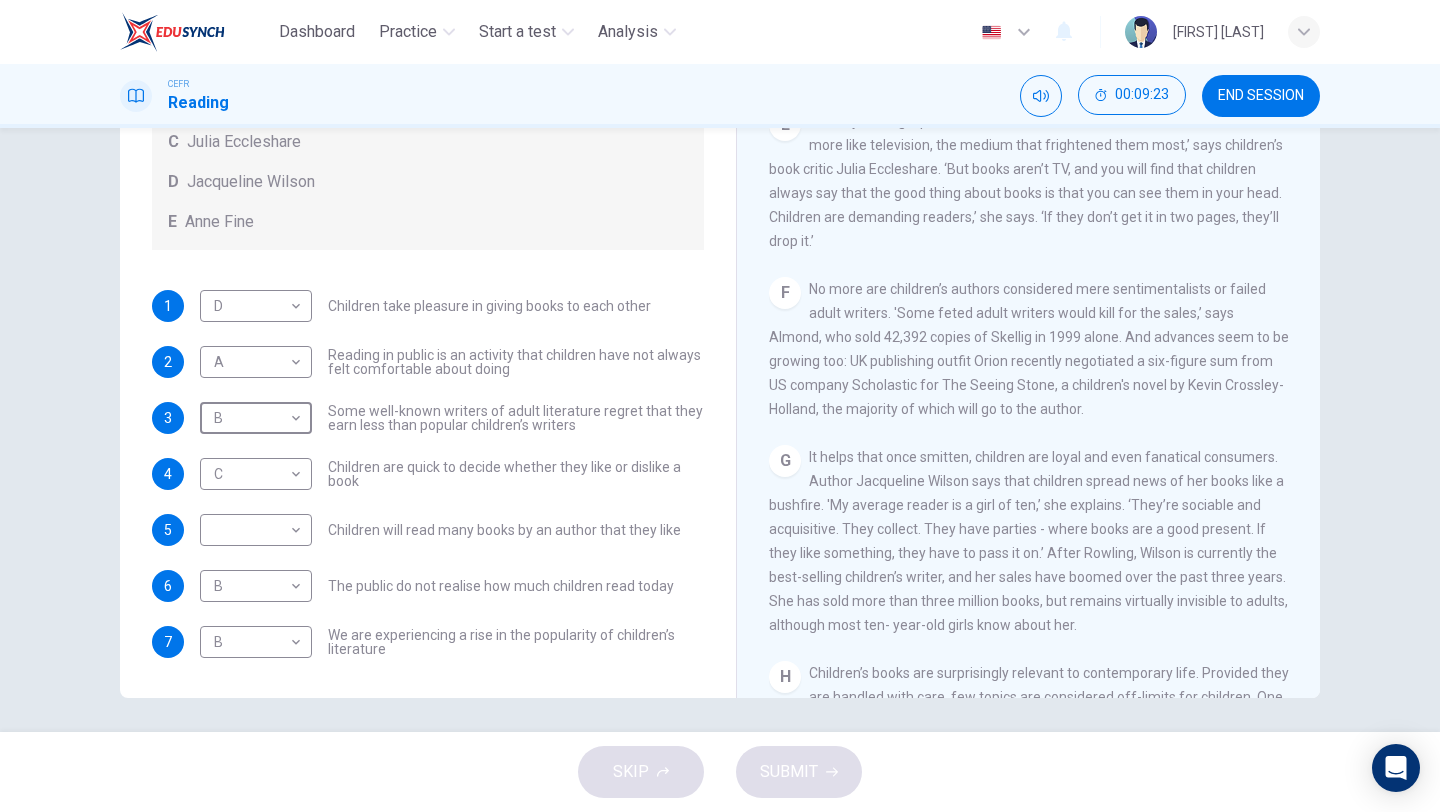 scroll, scrollTop: 1161, scrollLeft: 0, axis: vertical 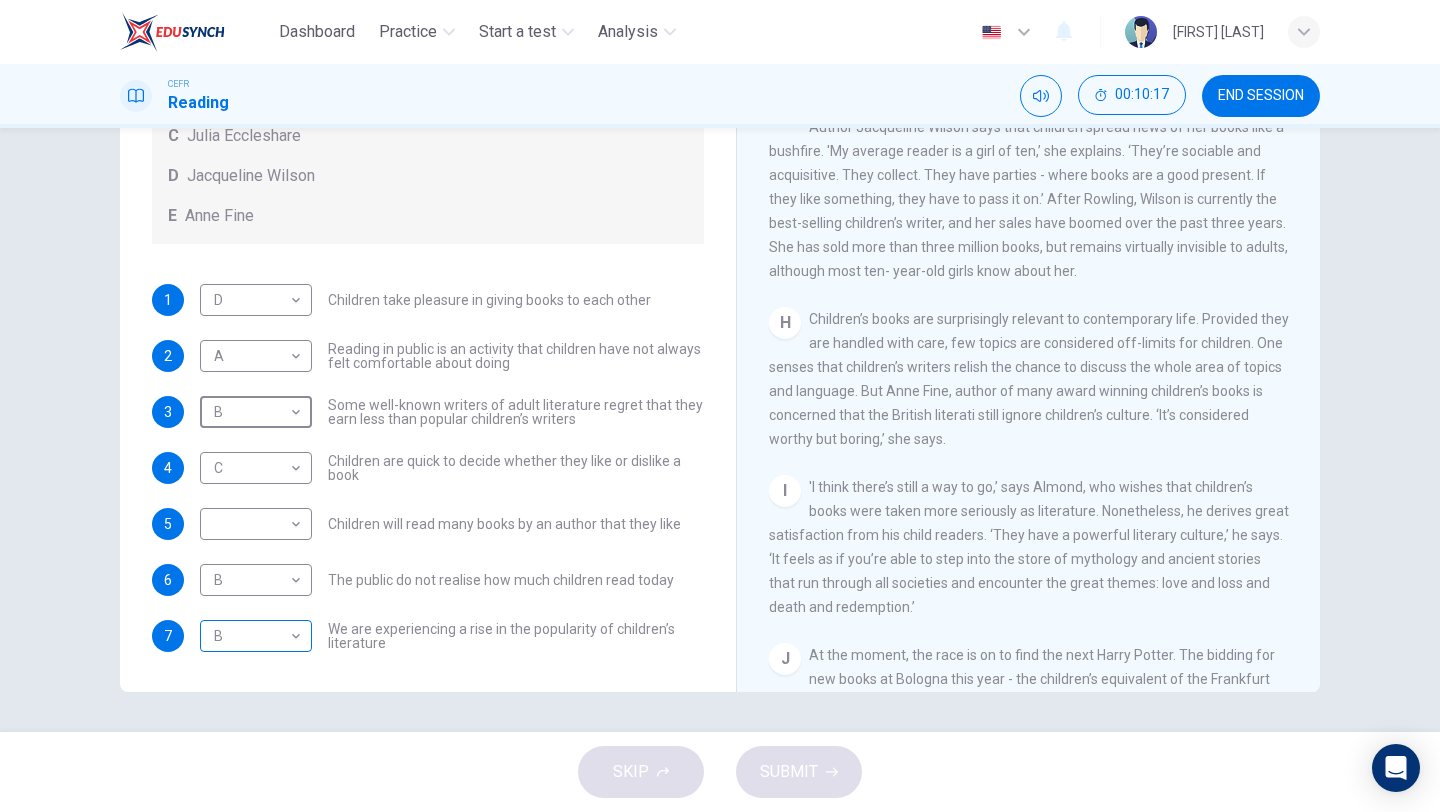 click on "Dashboard Practice Start a test Analysis English en ​ NUR IRDINA NABILA BINTI RUSADZELI CEFR Reading 00:10:17 END SESSION Questions 1 - 7 Look at the following list of people A-E and the list of statements. Match each statement with one of the people listed. People A Wendy Cooling B David Almond C Julia Eccleshare D Jacqueline Wilson E Anne Fine 1 D D ​ Children take pleasure in giving books to each other 2 A A ​ Reading in public is an activity that children have not always felt comfortable about doing 3 B B ​ Some well-known writers of adult literature regret that they earn less than popular children’s writers 4 C C ​ Children are quick to decide whether they like or dislike a book 5 ​ ​ Children will read many books by an author that they like 6 B B ​ The public do not realise how much children read today 7 B B ​ We are experiencing a rise in the popularity of children’s literature Twist in the Tale CLICK TO ZOOM Click to Zoom A B C D E F G H I J SKIP SUBMIT
Dashboard Practice" at bounding box center (720, 406) 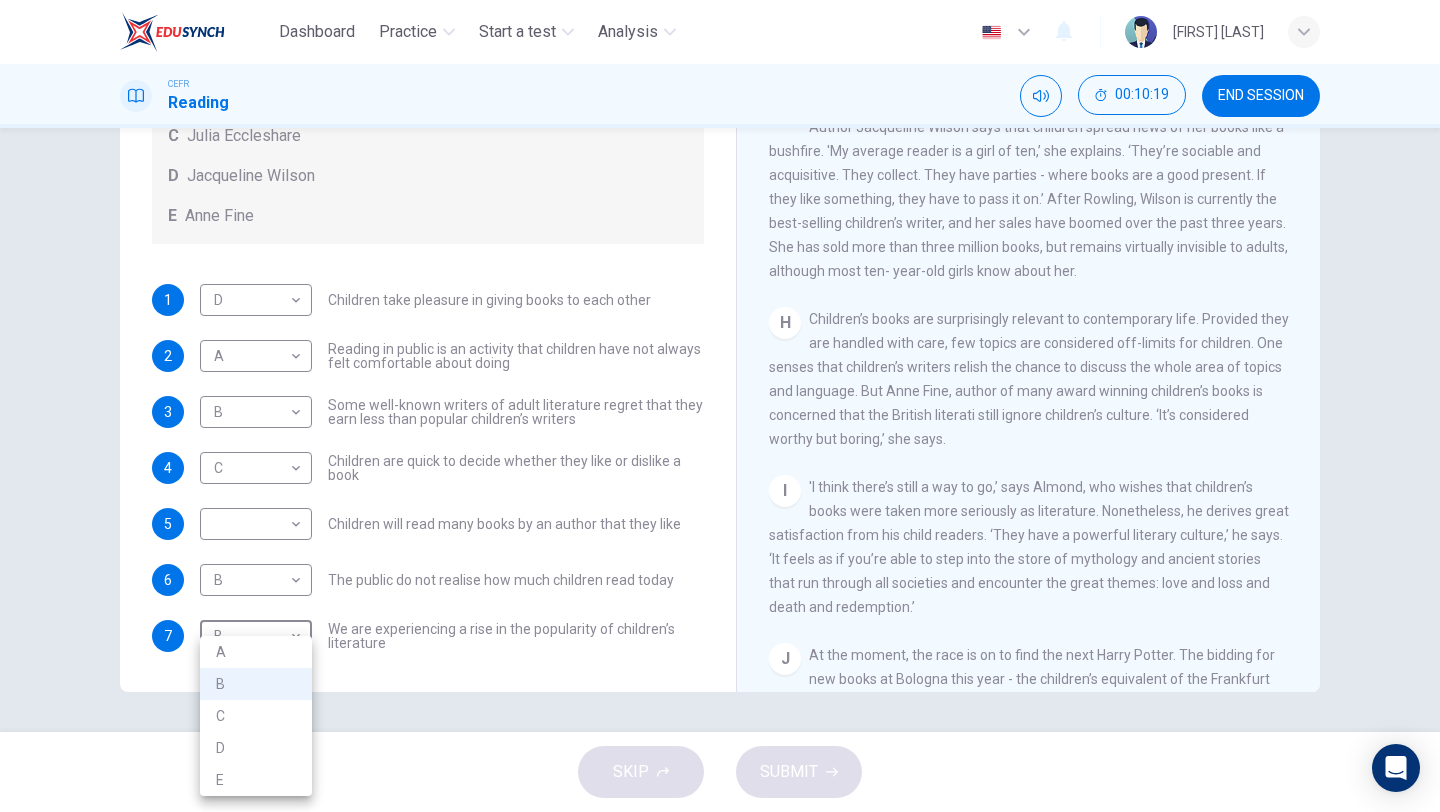 click on "E" at bounding box center (256, 780) 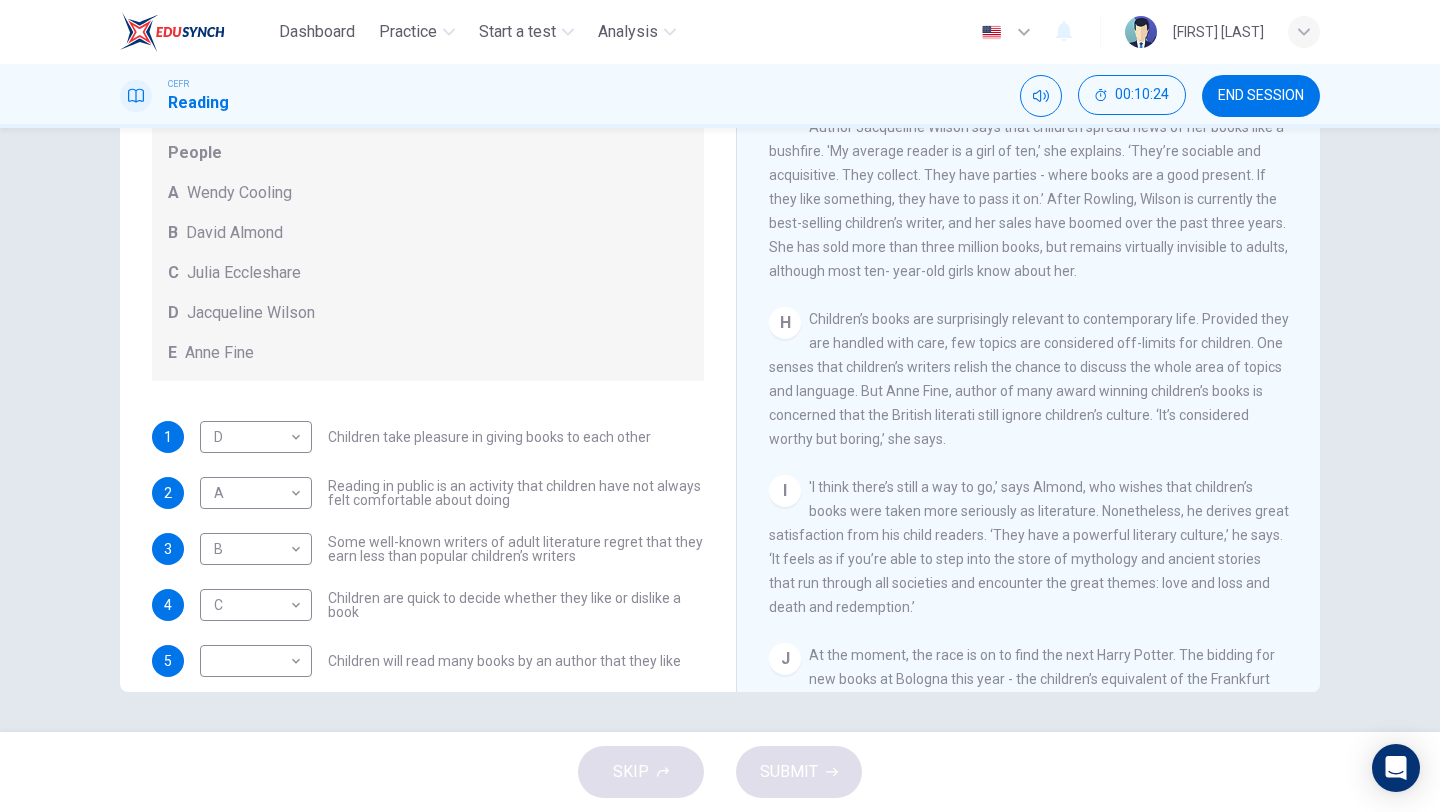 scroll, scrollTop: 193, scrollLeft: 0, axis: vertical 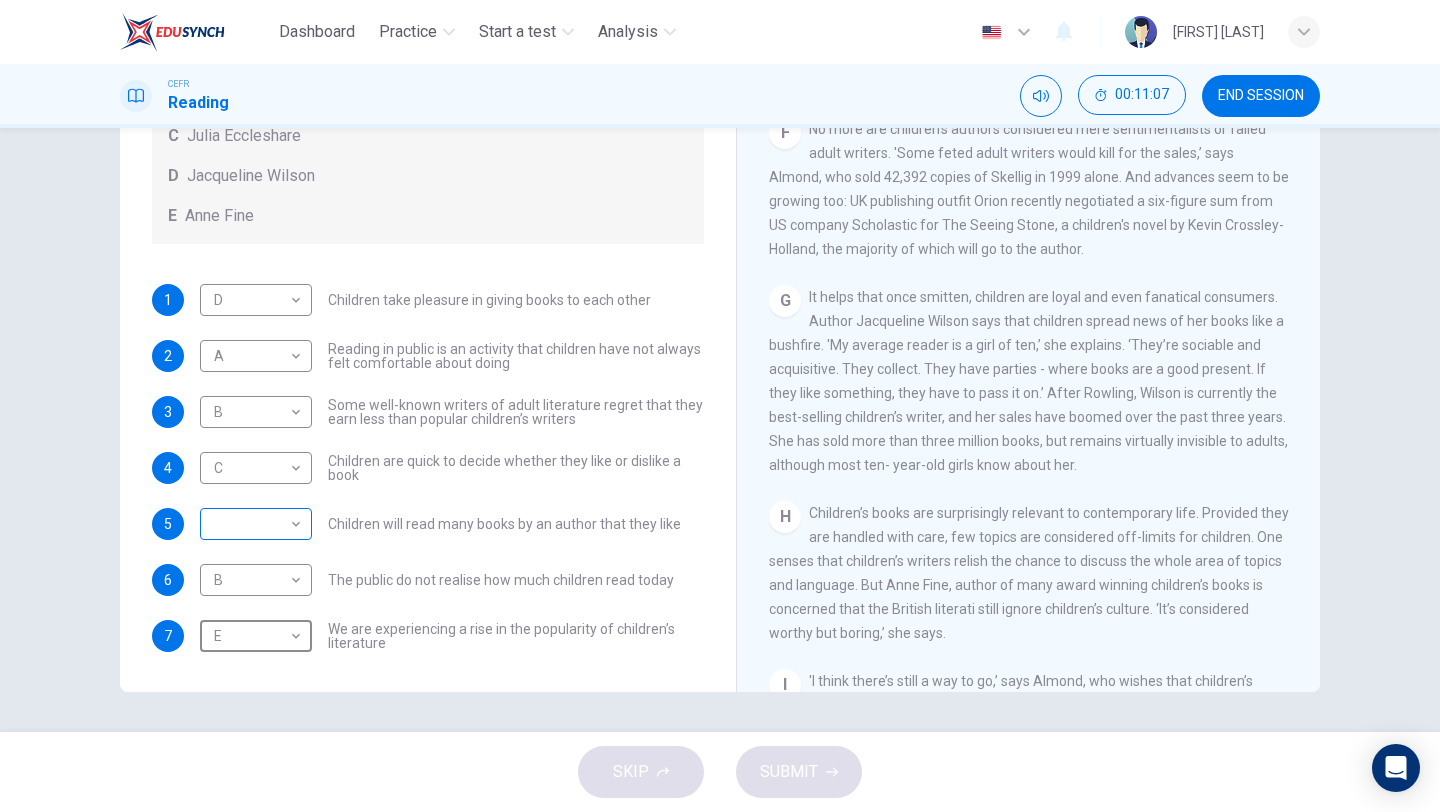 click on "Dashboard Practice Start a test Analysis English en ​ NUR IRDINA NABILA BINTI RUSADZELI CEFR Reading 00:11:07 END SESSION Questions 1 - 7 Look at the following list of people A-E and the list of statements. Match each statement with one of the people listed. People A Wendy Cooling B David Almond C Julia Eccleshare D Jacqueline Wilson E Anne Fine 1 D D ​ Children take pleasure in giving books to each other 2 A A ​ Reading in public is an activity that children have not always felt comfortable about doing 3 B B ​ Some well-known writers of adult literature regret that they earn less than popular children’s writers 4 C C ​ Children are quick to decide whether they like or dislike a book 5 ​ ​ Children will read many books by an author that they like 6 B B ​ The public do not realise how much children read today 7 E E ​ We are experiencing a rise in the popularity of children’s literature Twist in the Tale CLICK TO ZOOM Click to Zoom A B C D E F G H I J SKIP SUBMIT
Dashboard Practice" at bounding box center (720, 406) 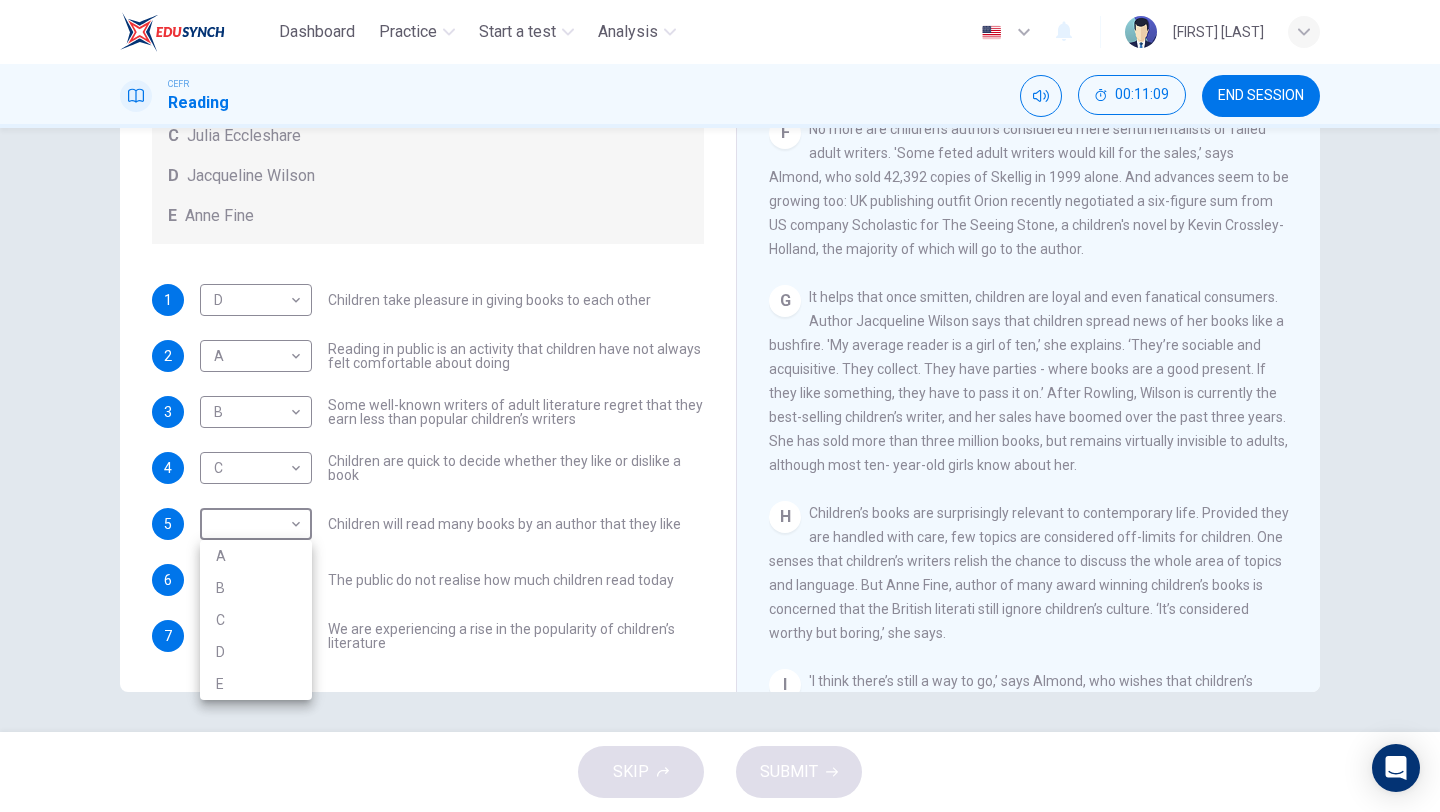 click on "D" at bounding box center [256, 652] 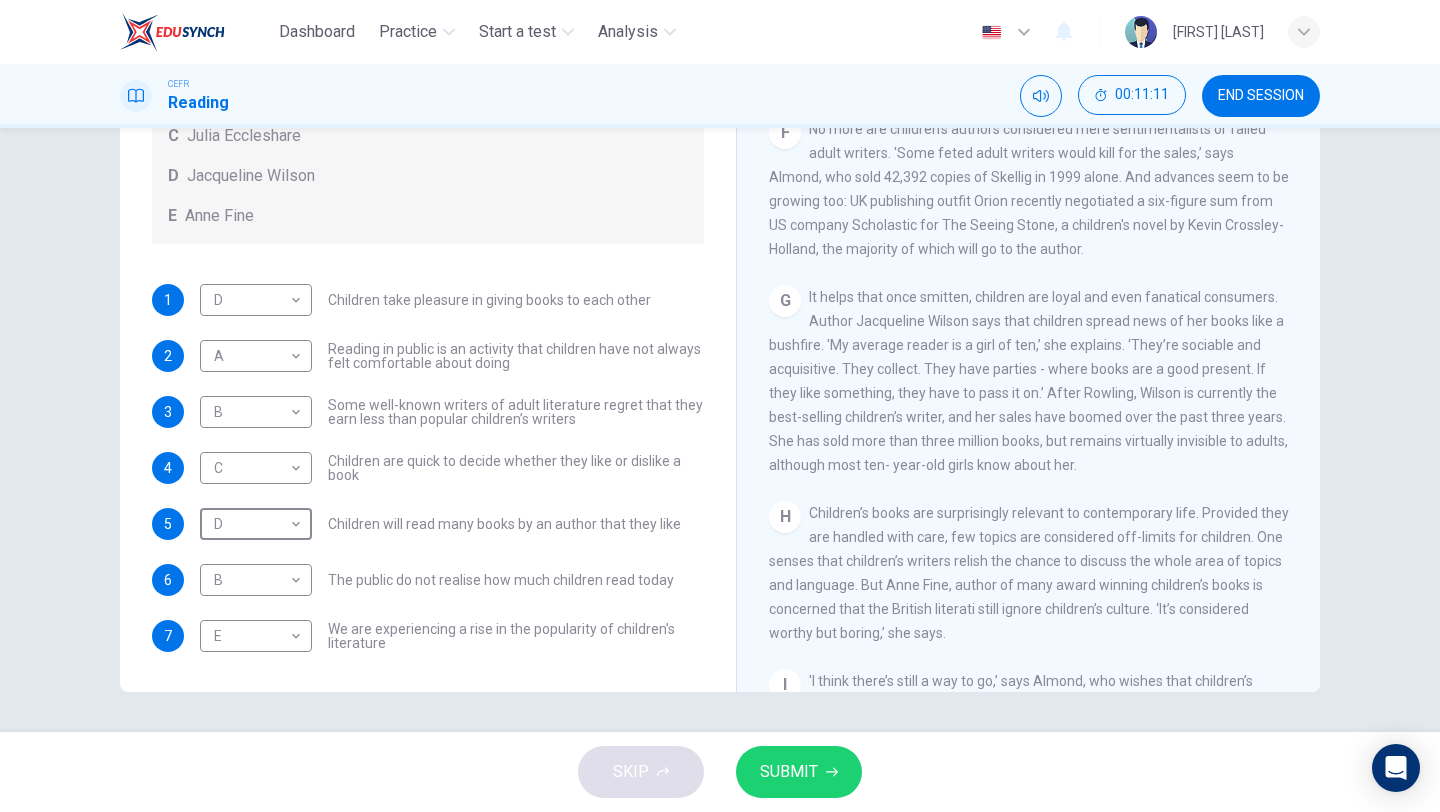 click on "SUBMIT" at bounding box center [789, 772] 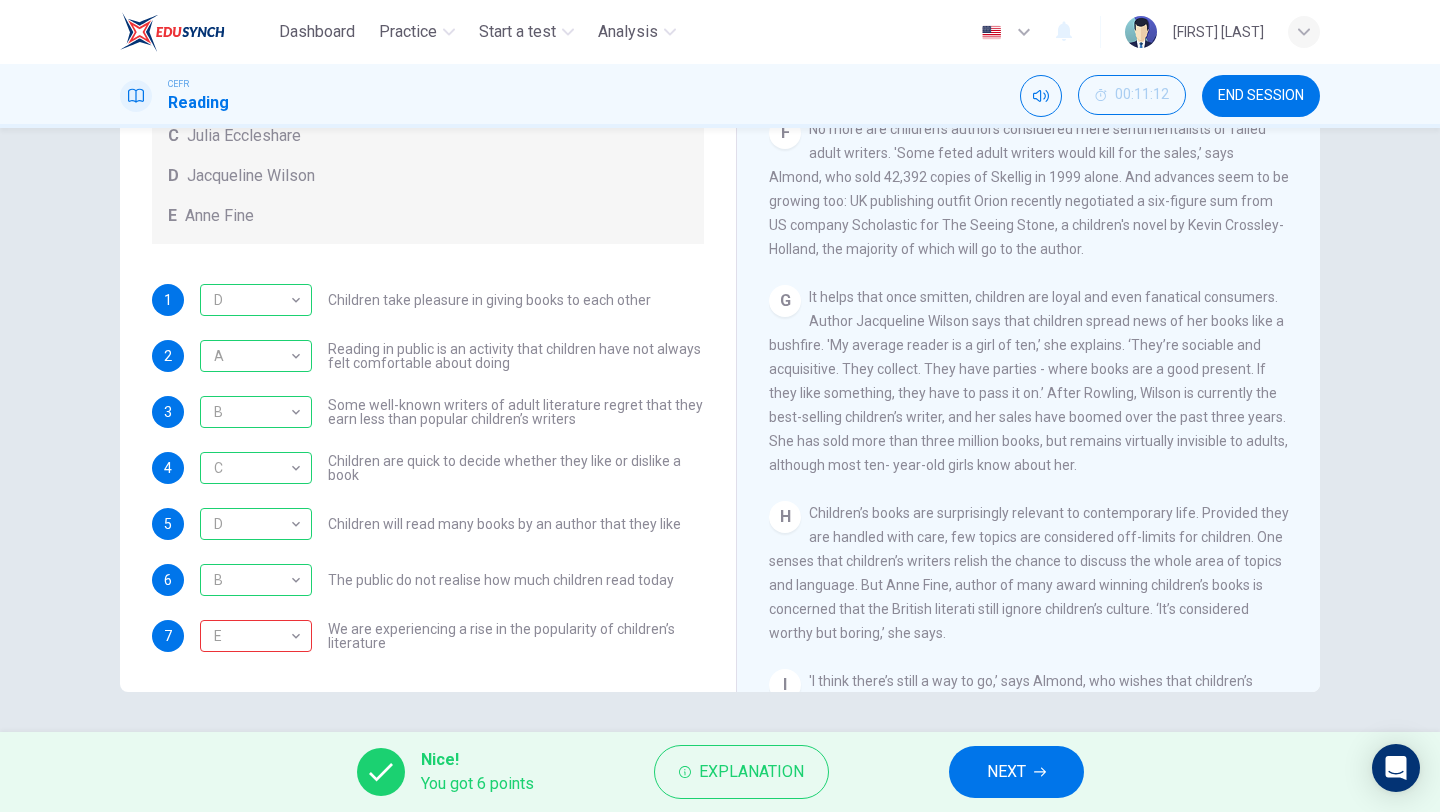 click on "D D ​ Children will read many books by an author that they like" at bounding box center [425, 300] 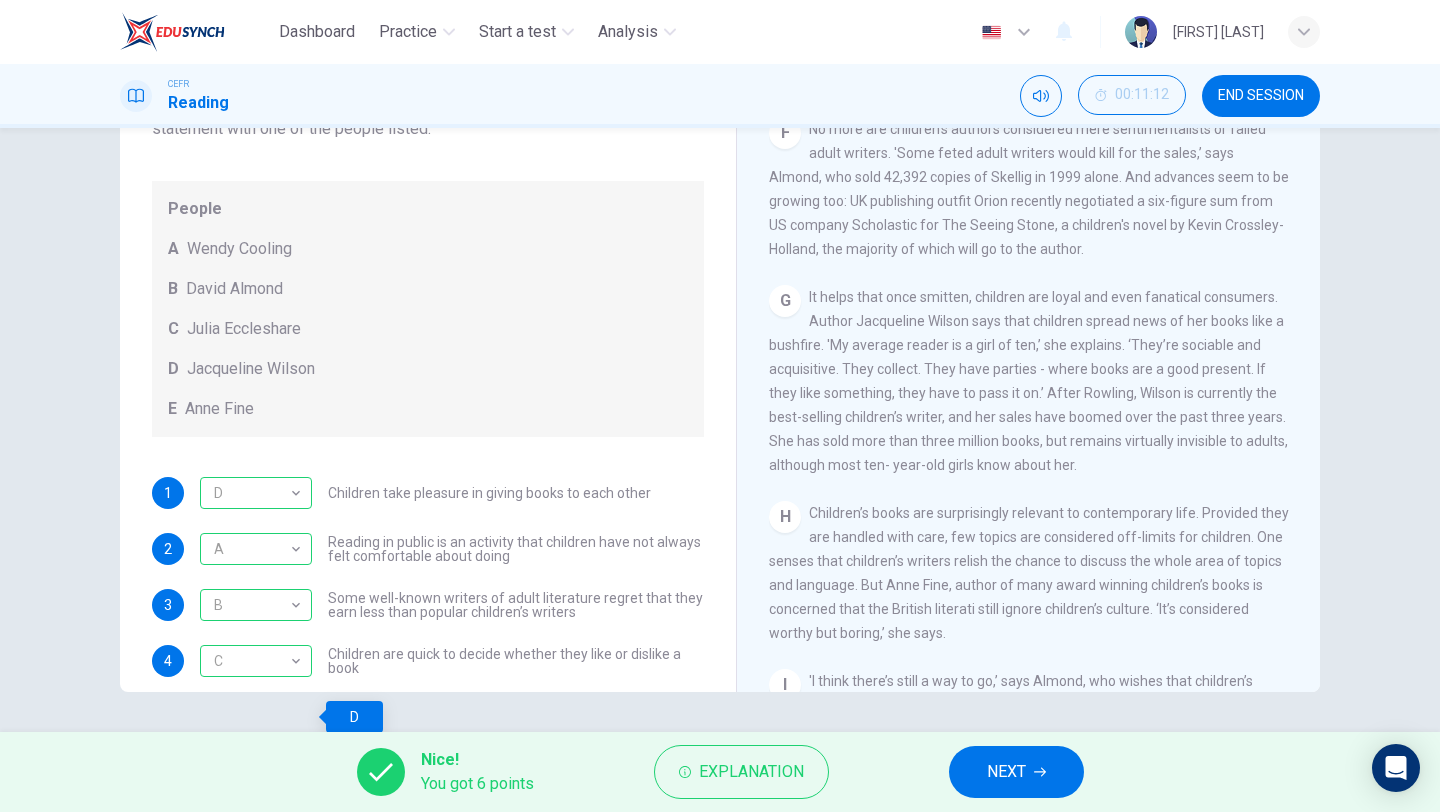 scroll, scrollTop: 193, scrollLeft: 0, axis: vertical 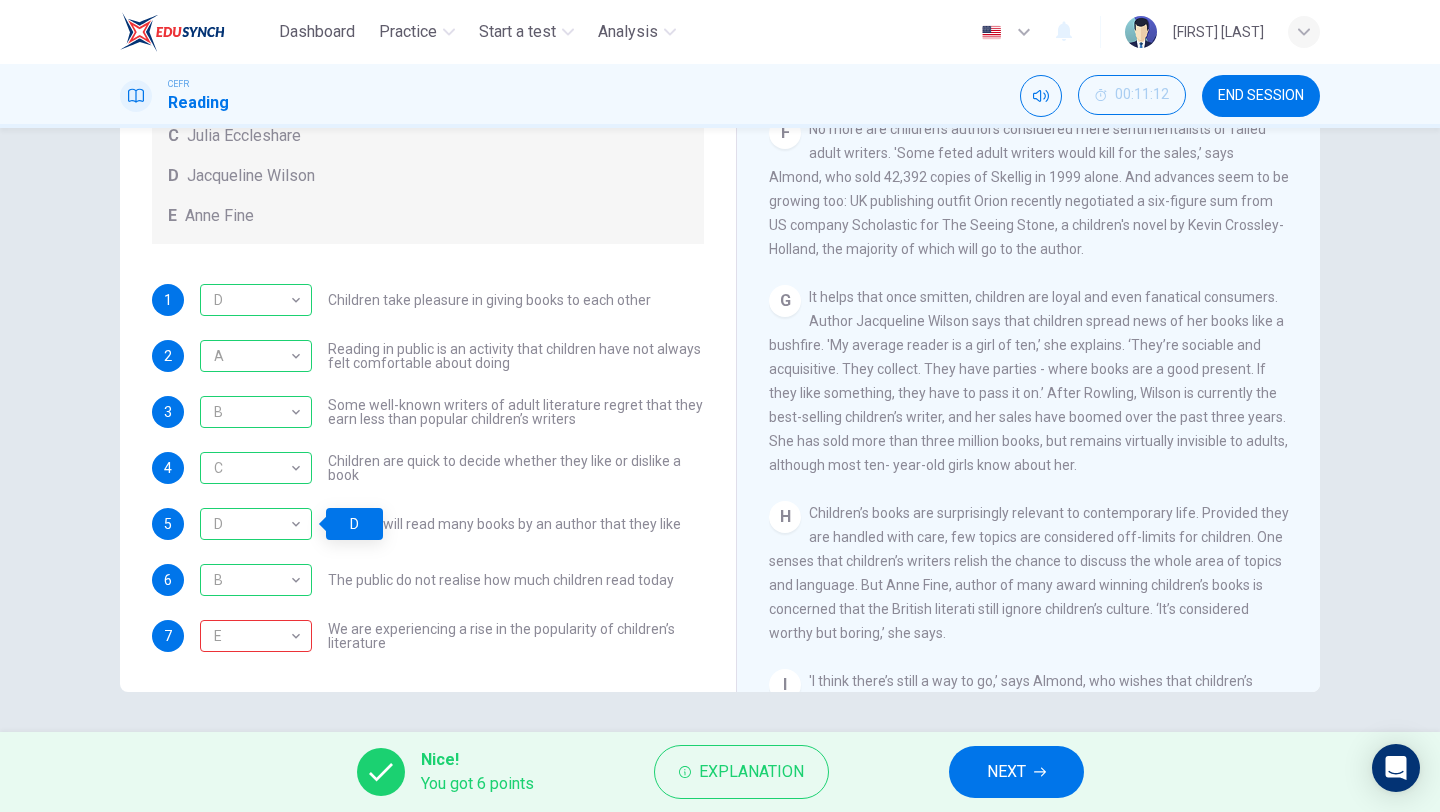 click on "NEXT" at bounding box center (1016, 772) 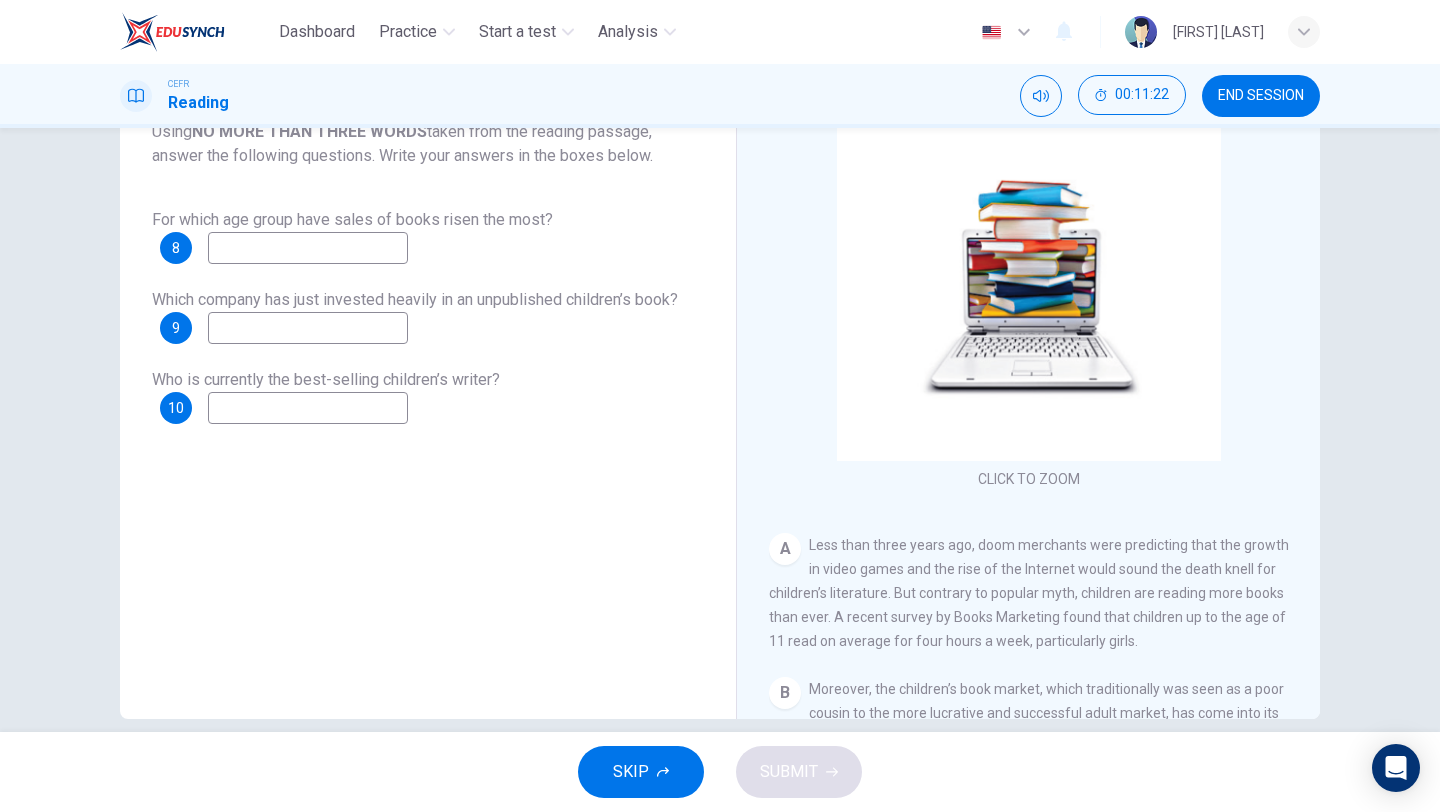 scroll, scrollTop: 171, scrollLeft: 0, axis: vertical 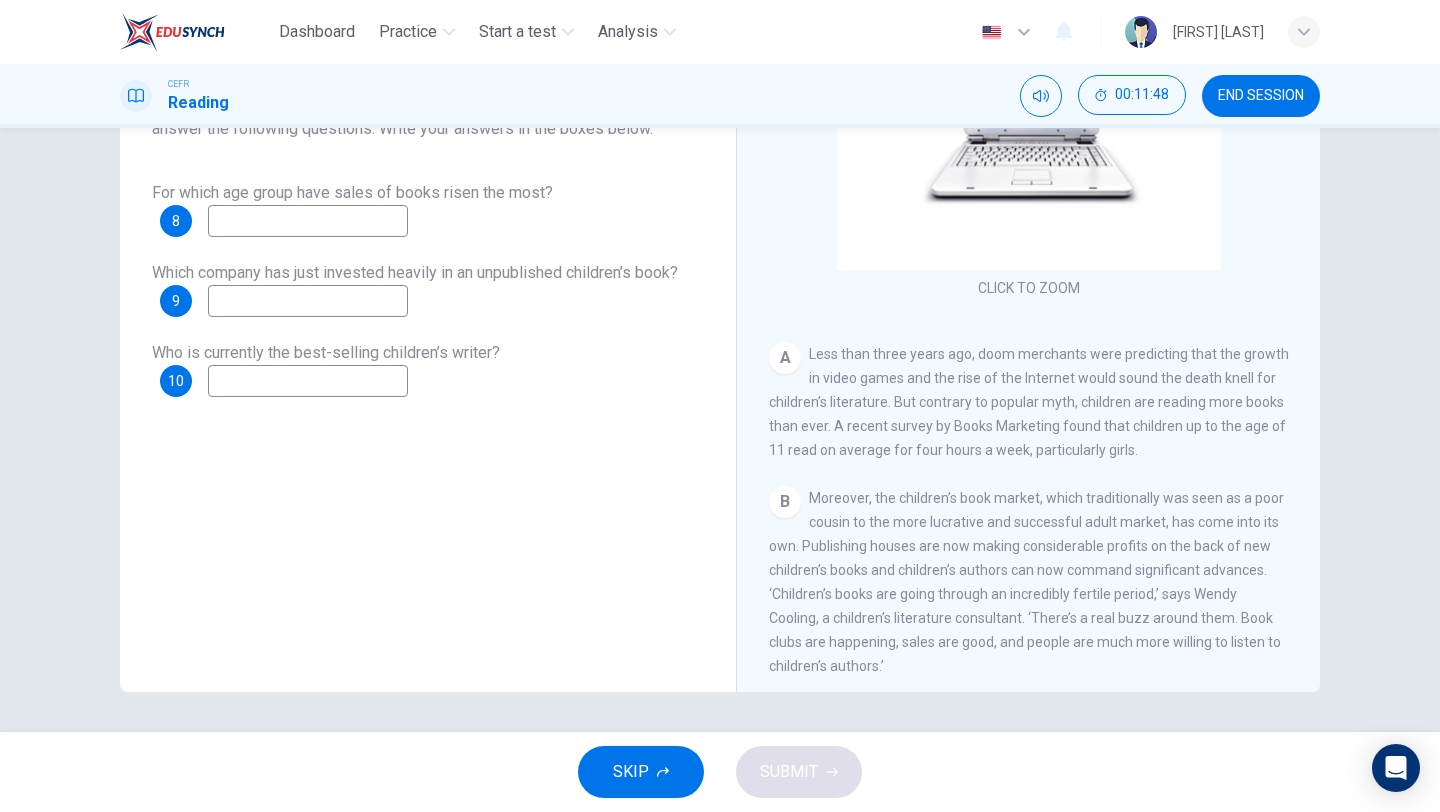 click on "For which age group have sales of books risen the most?  8 Which company has just invested heavily in an unpublished children’s book?  9 Who is currently the best-selling children’s writer?  10" at bounding box center [428, 289] 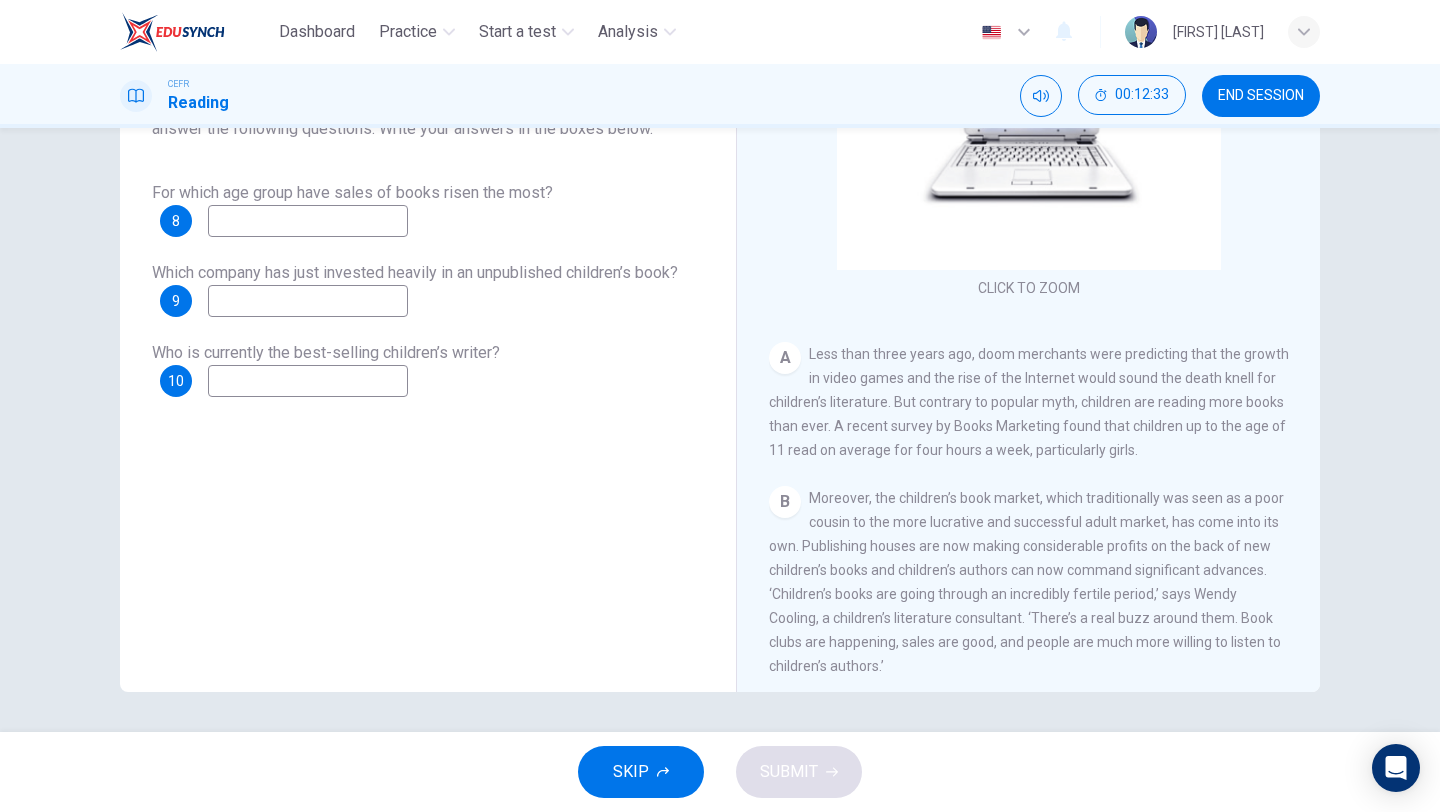 click at bounding box center [308, 221] 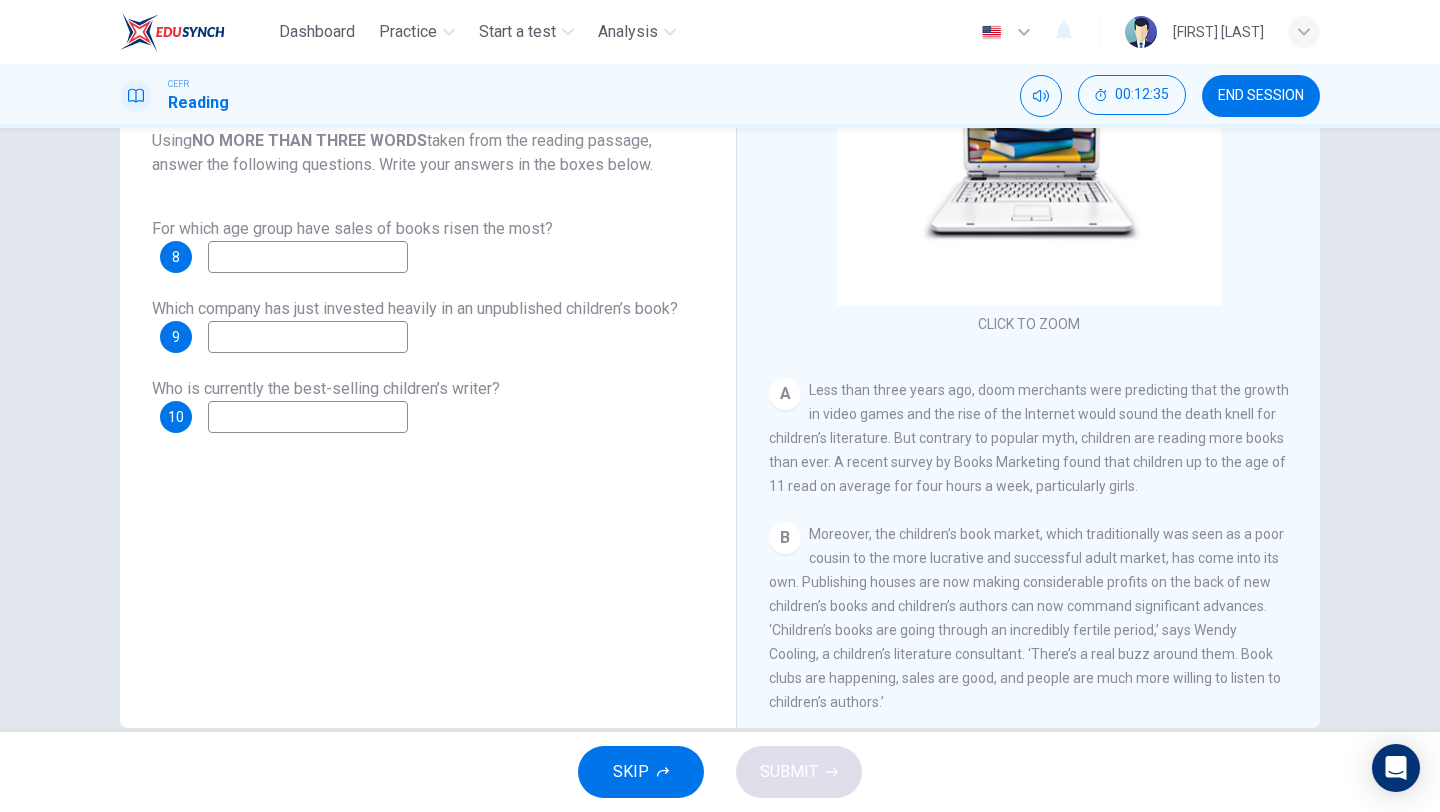 scroll, scrollTop: 138, scrollLeft: 0, axis: vertical 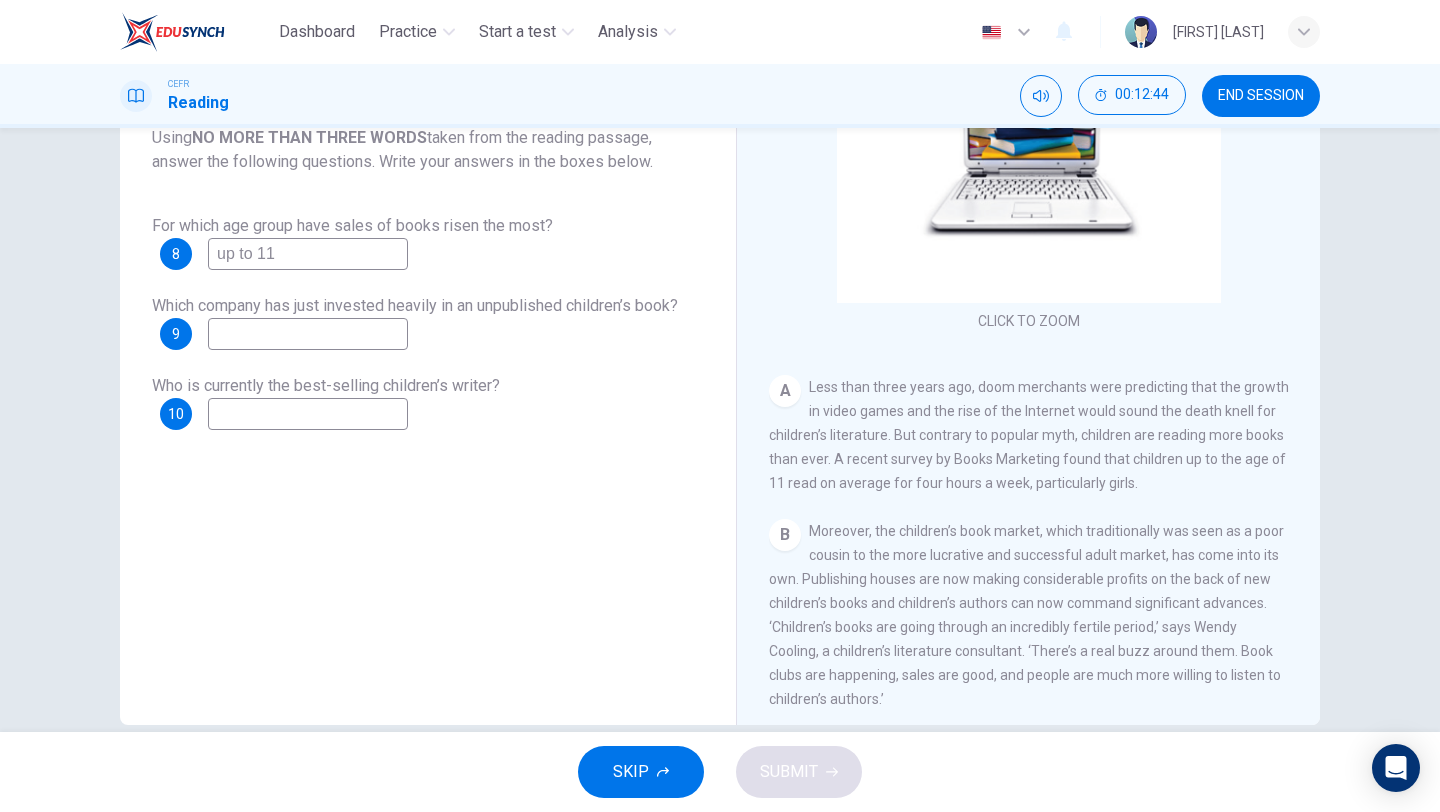 click at bounding box center (308, 254) 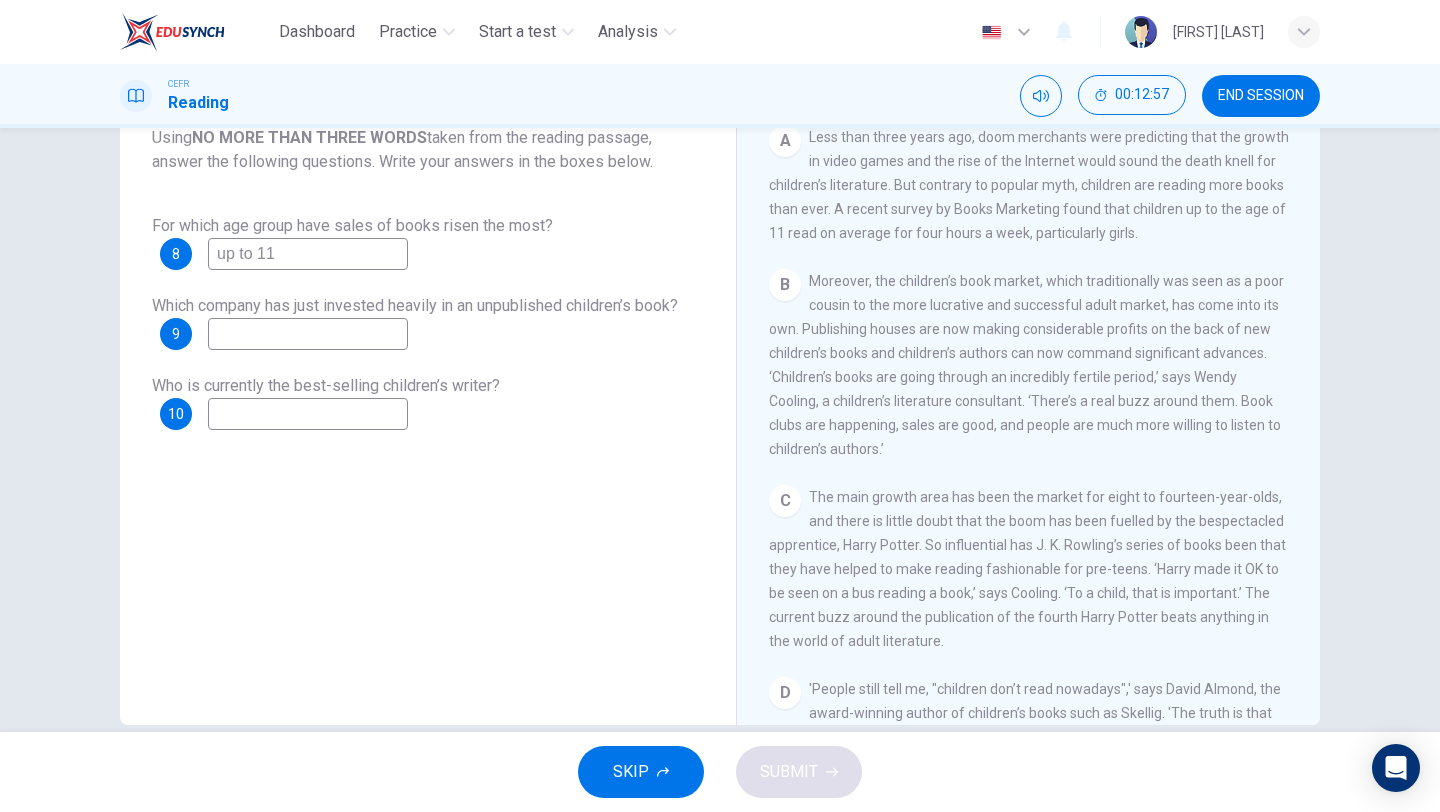 scroll, scrollTop: 445, scrollLeft: 0, axis: vertical 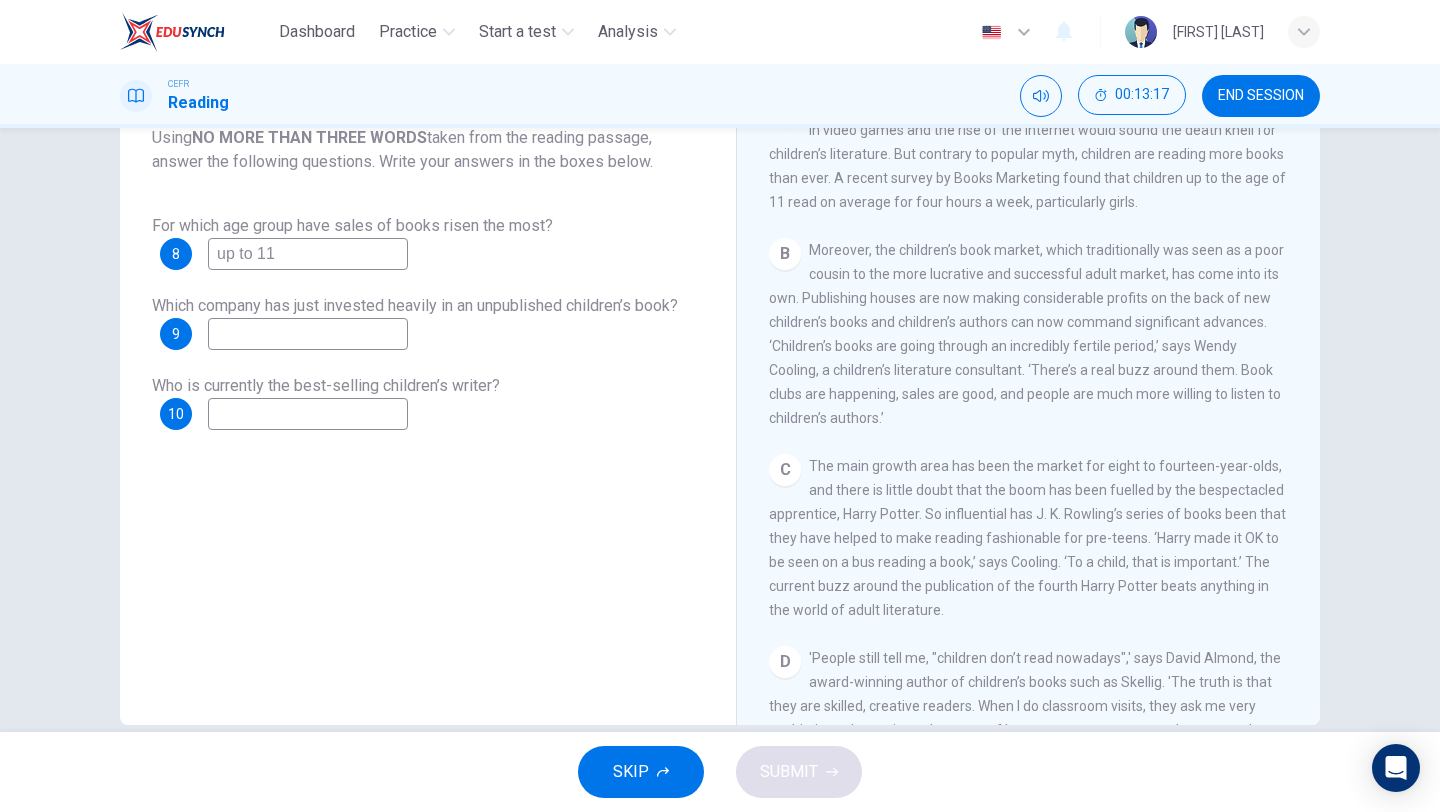 drag, startPoint x: 284, startPoint y: 254, endPoint x: 197, endPoint y: 248, distance: 87.20665 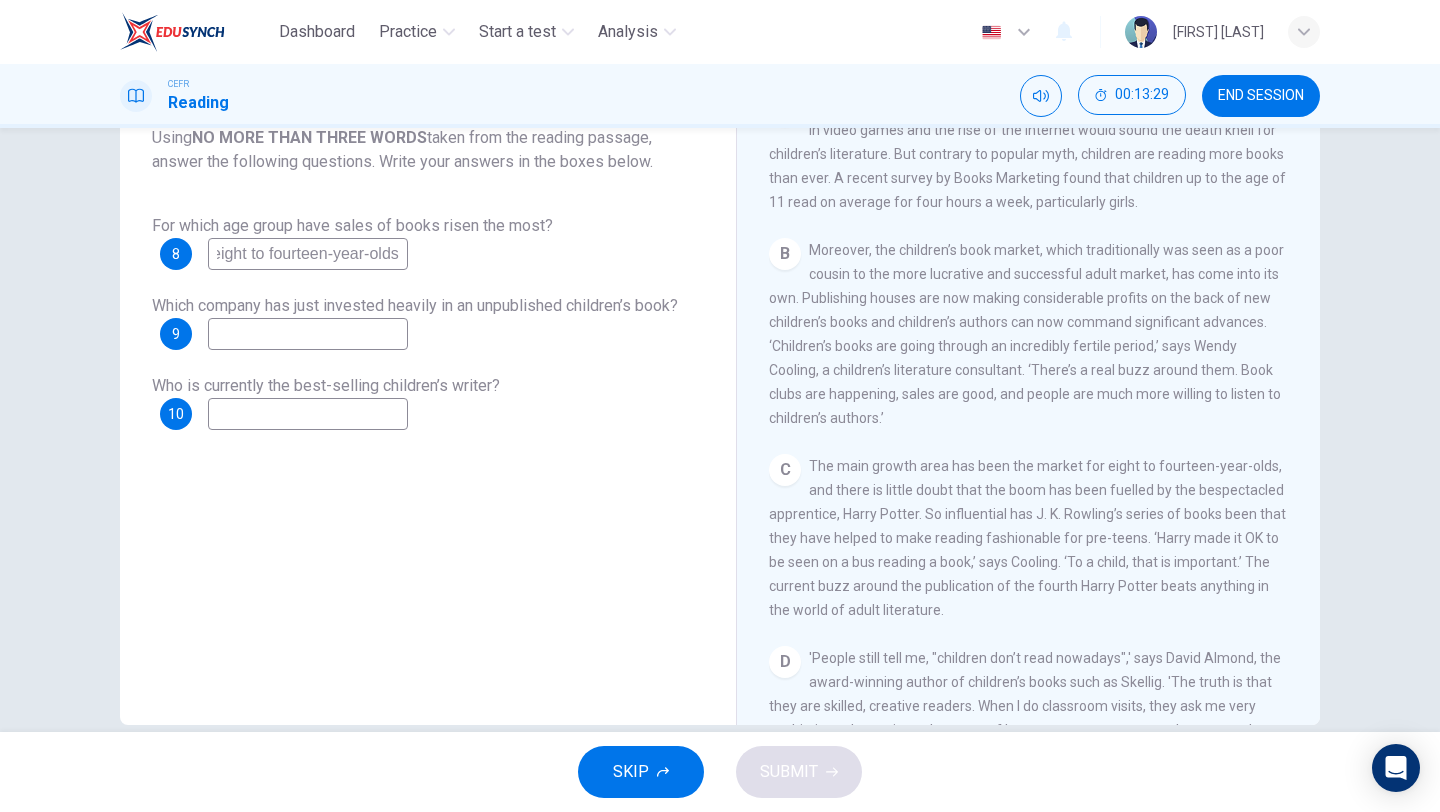 scroll, scrollTop: 0, scrollLeft: 20, axis: horizontal 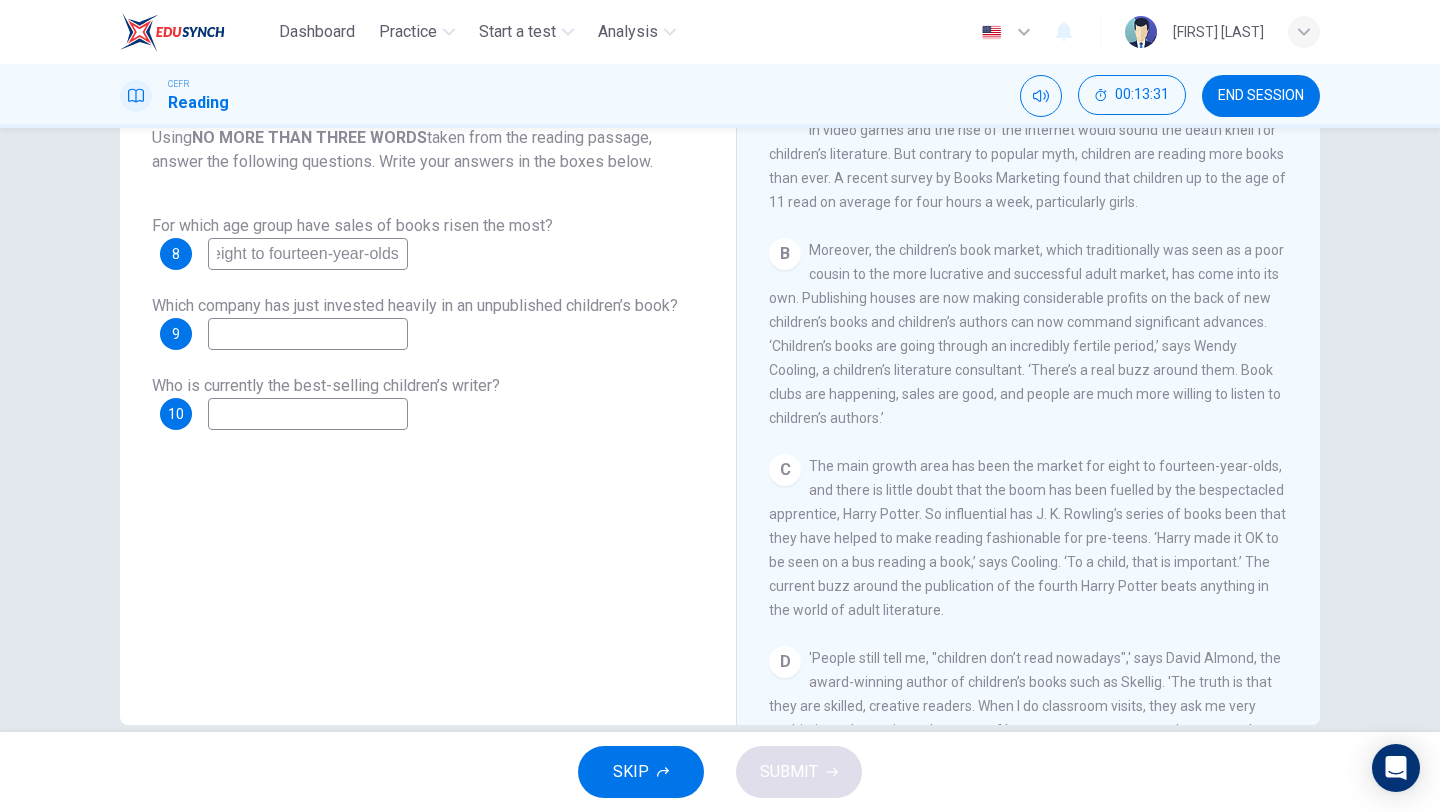 type on "eight to fourteen-year-olds" 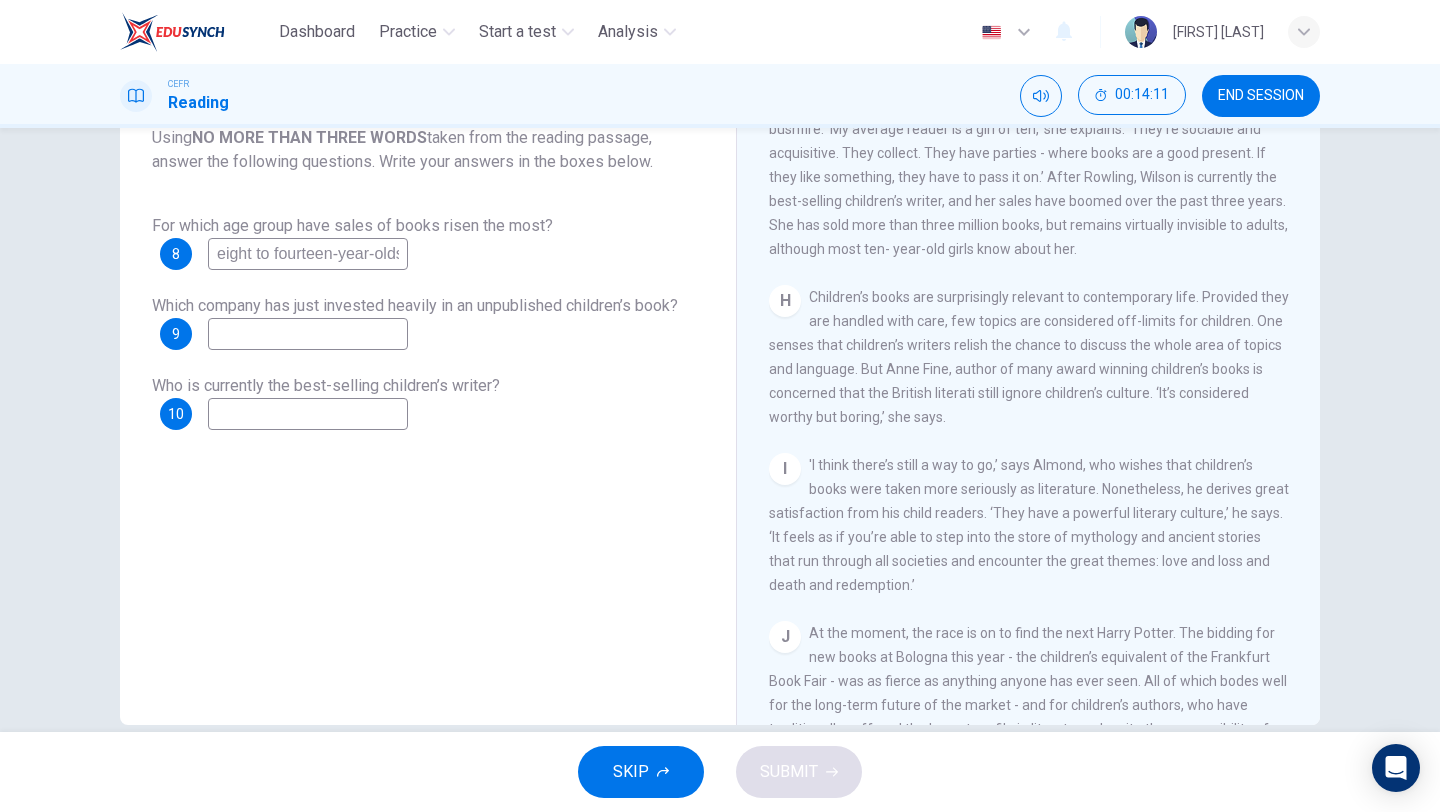 scroll, scrollTop: 1590, scrollLeft: 0, axis: vertical 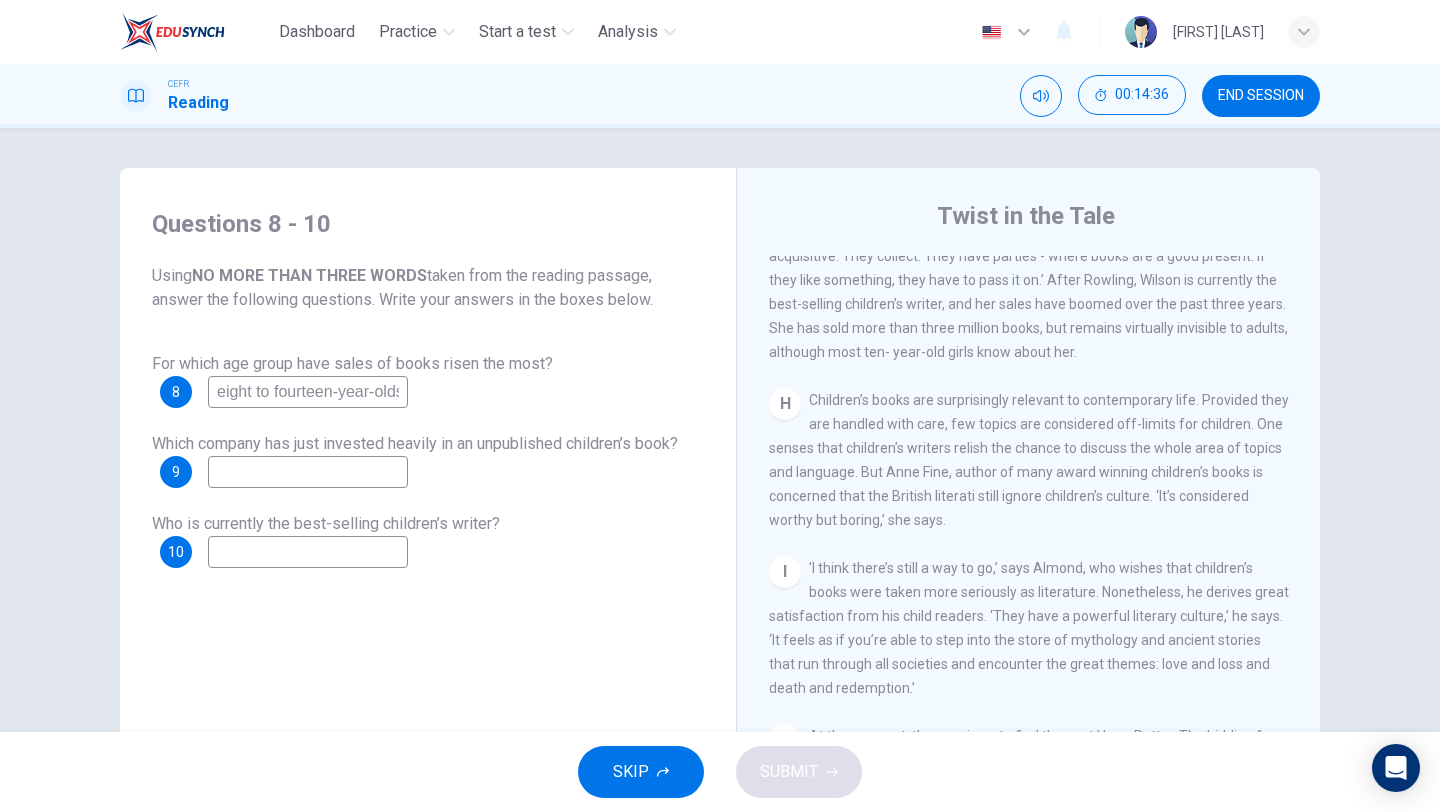 click at bounding box center (308, 392) 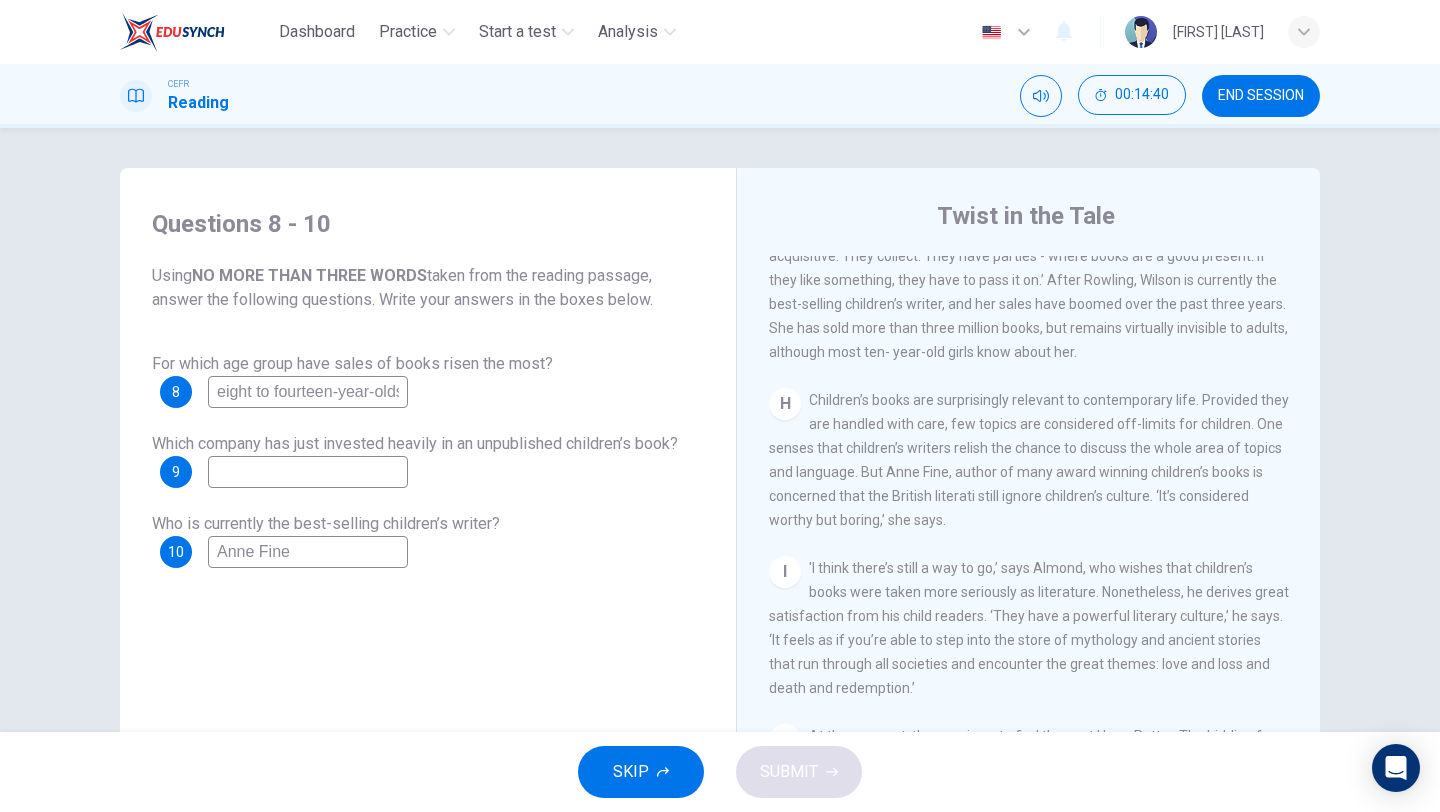click at bounding box center [308, 392] 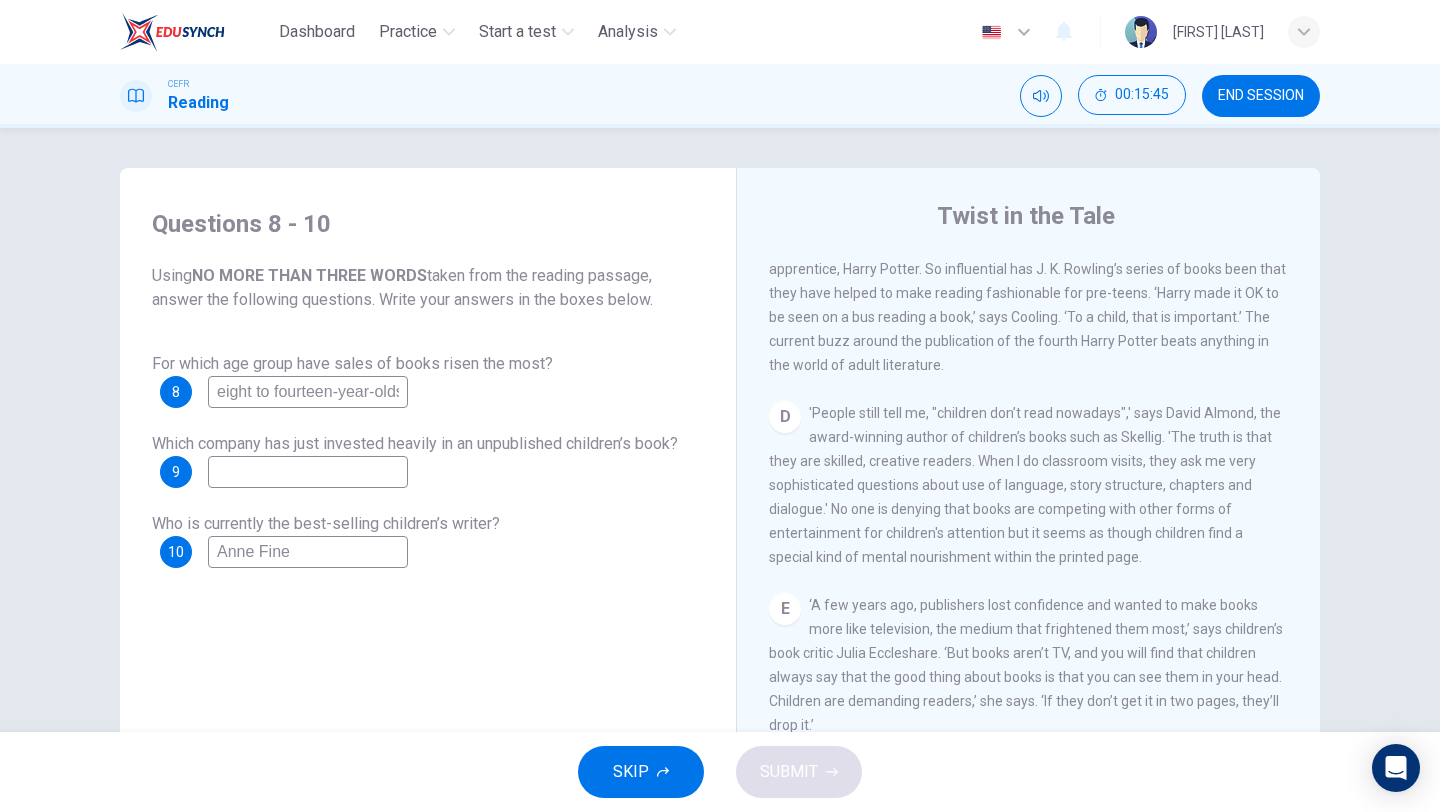 scroll, scrollTop: 827, scrollLeft: 0, axis: vertical 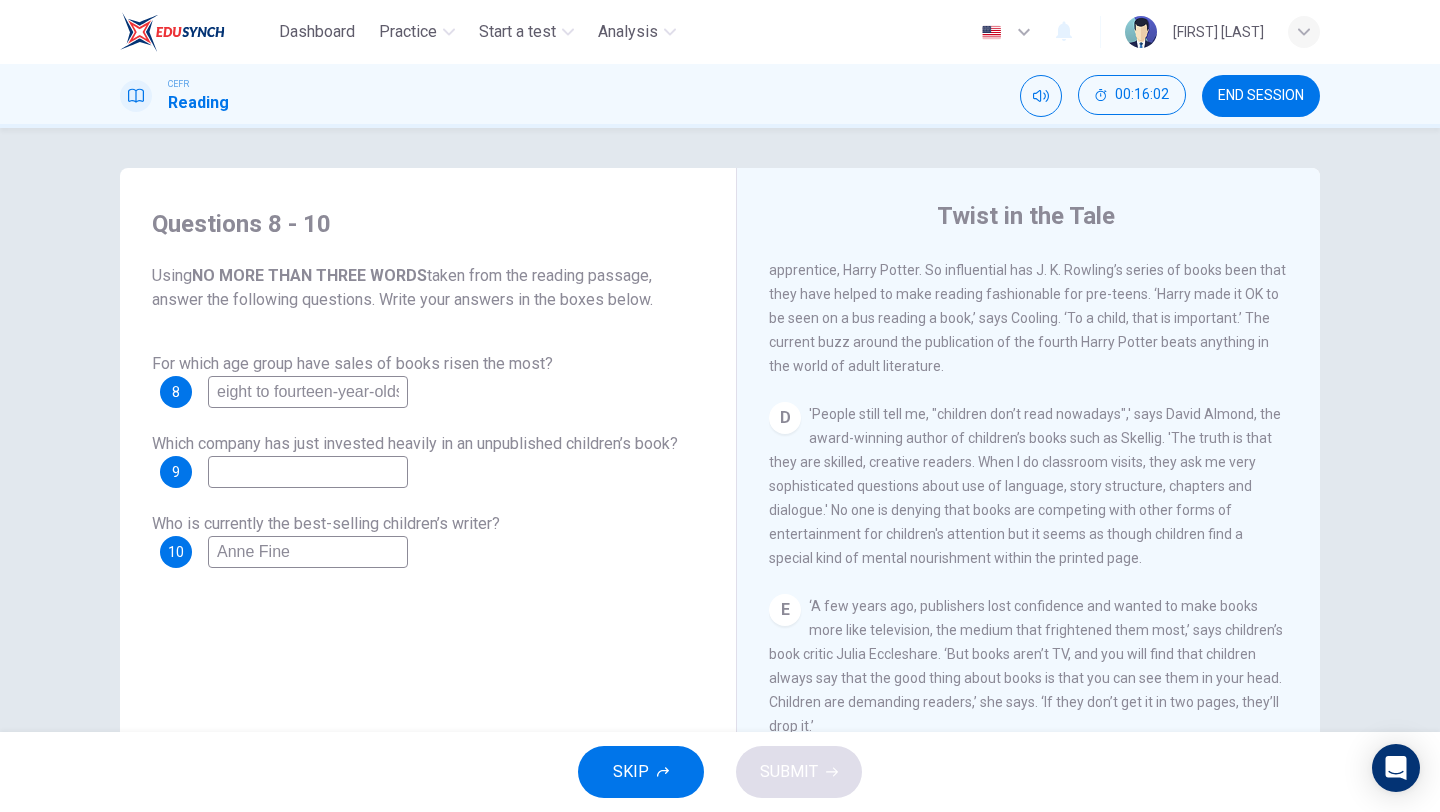 drag, startPoint x: 321, startPoint y: 551, endPoint x: 189, endPoint y: 550, distance: 132.00378 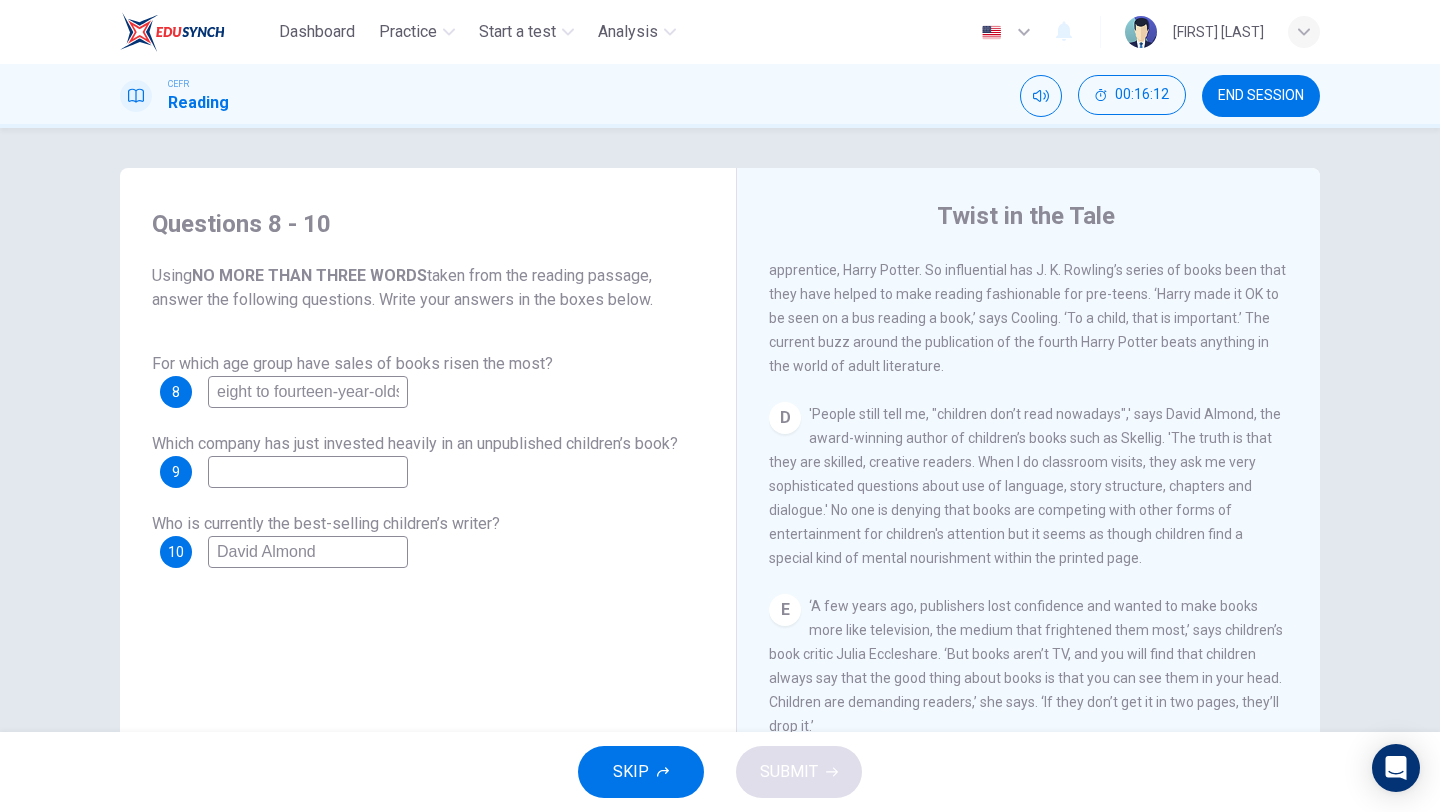 type on "David Almond" 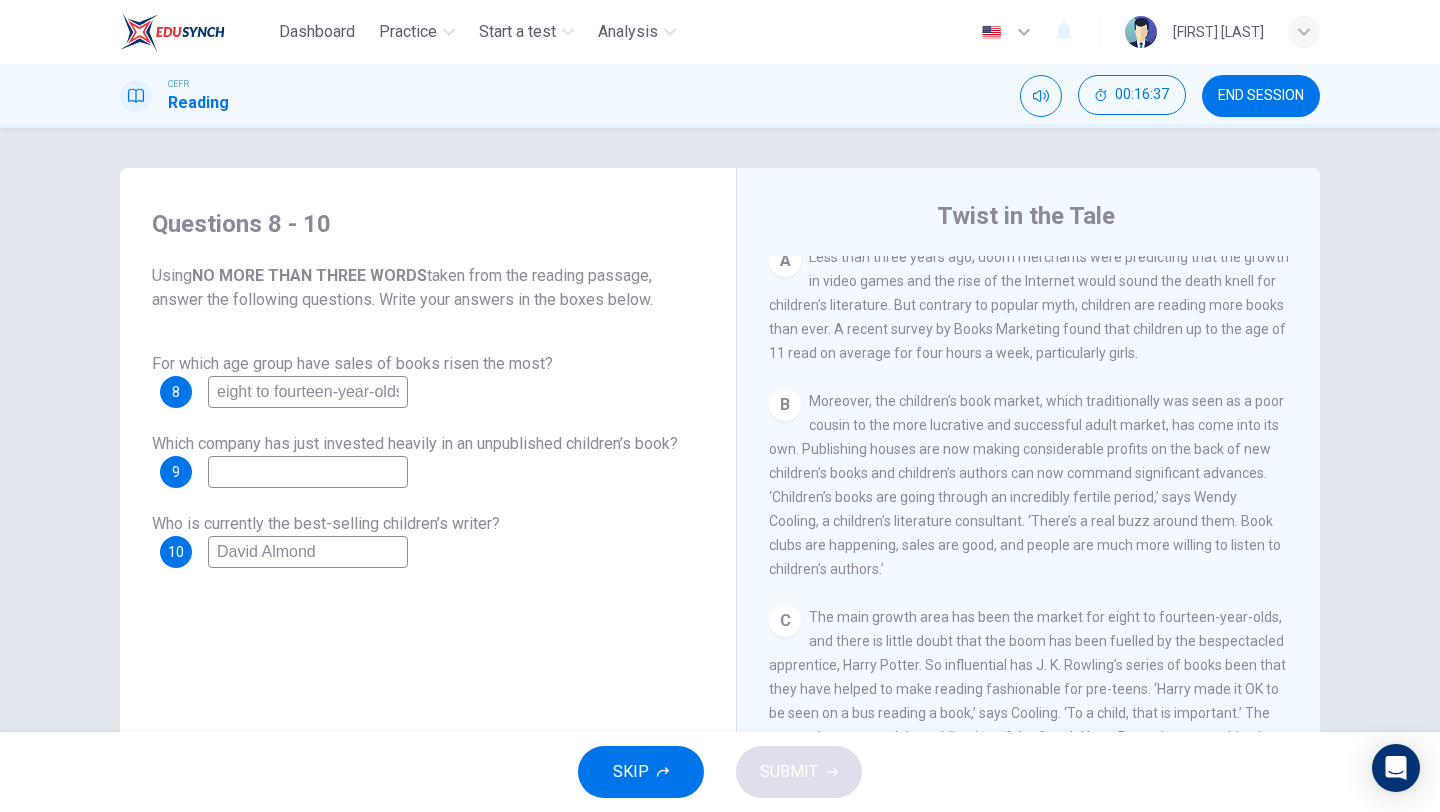 scroll, scrollTop: 419, scrollLeft: 0, axis: vertical 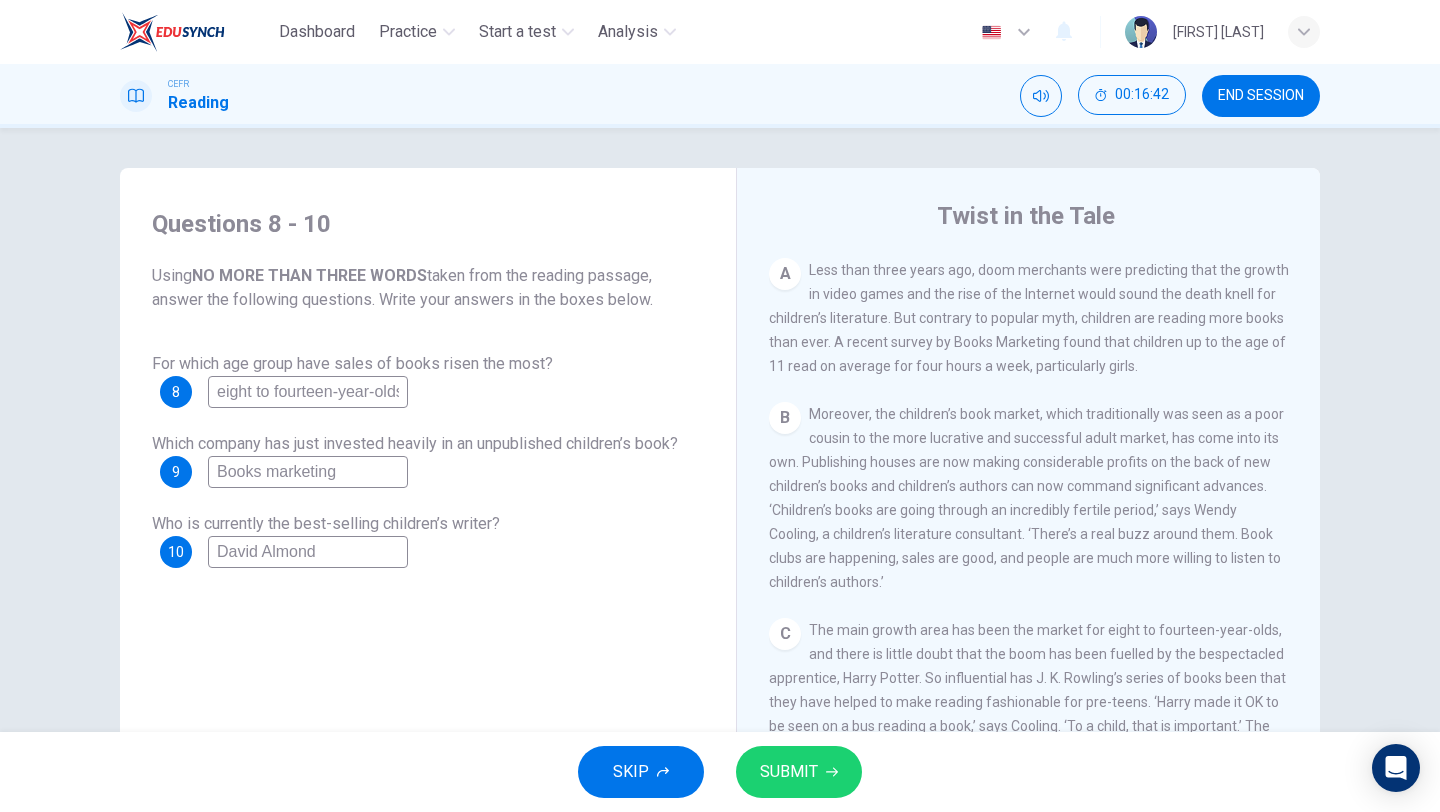 click on "Books marketing" at bounding box center (308, 392) 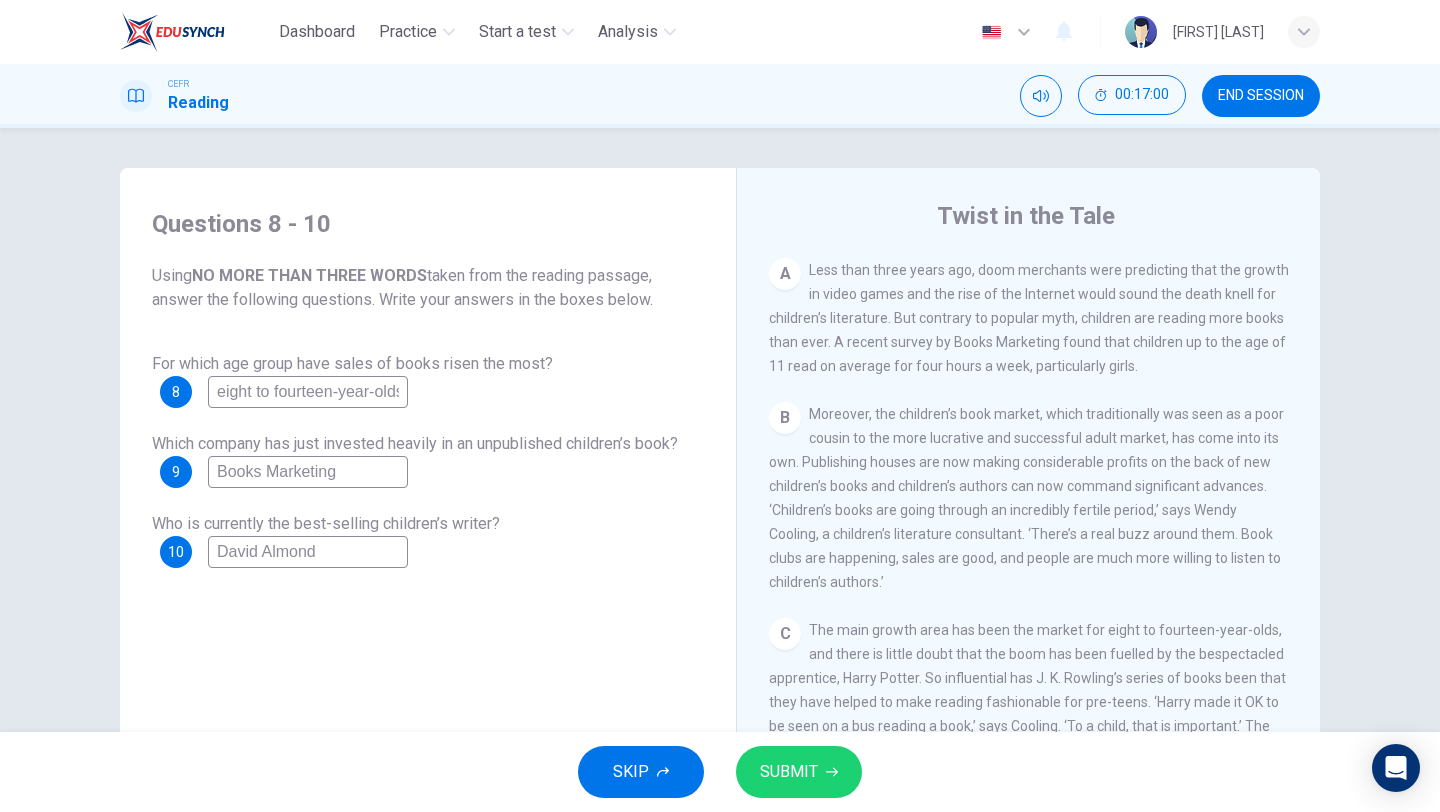 scroll, scrollTop: 1590, scrollLeft: 0, axis: vertical 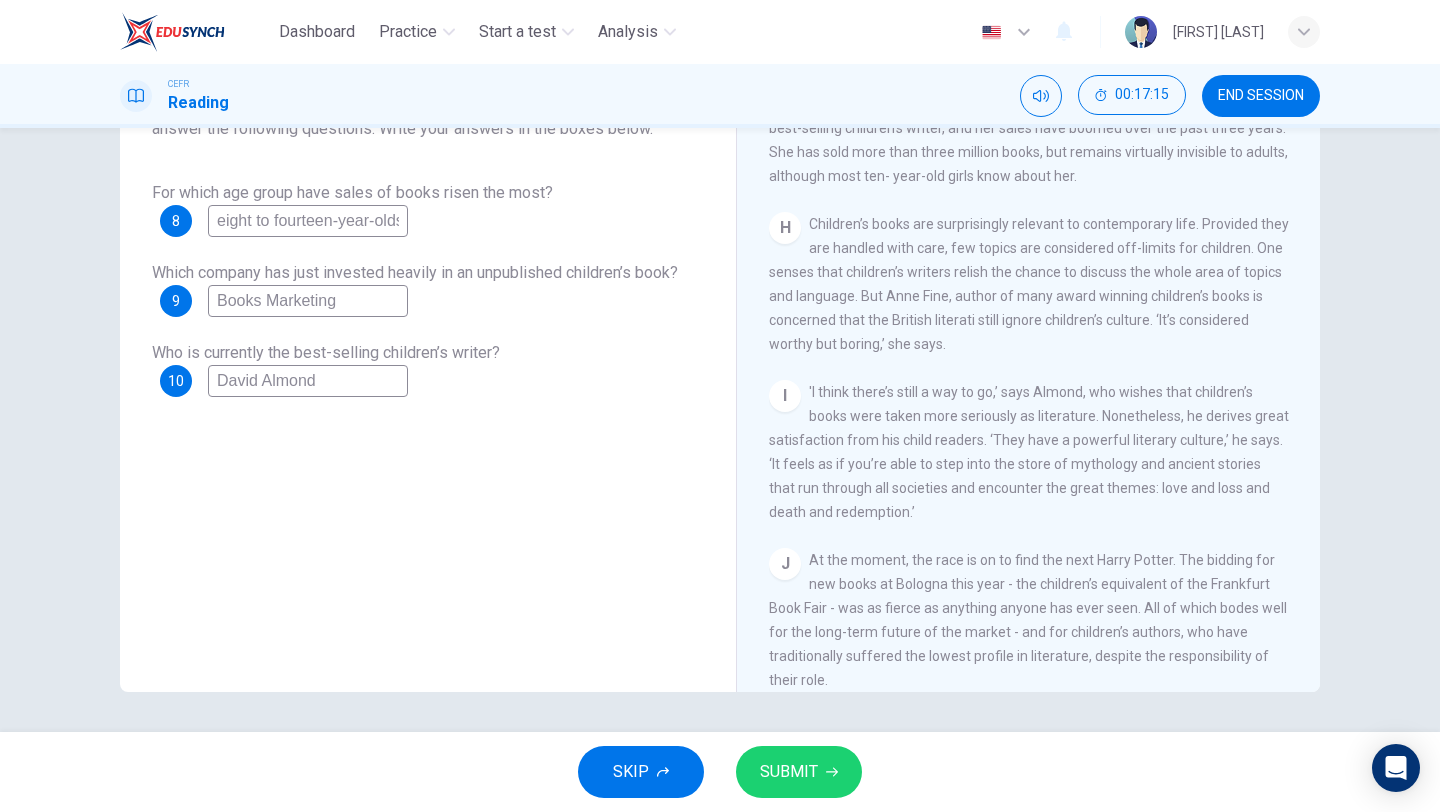 drag, startPoint x: 352, startPoint y: 303, endPoint x: 177, endPoint y: 295, distance: 175.18275 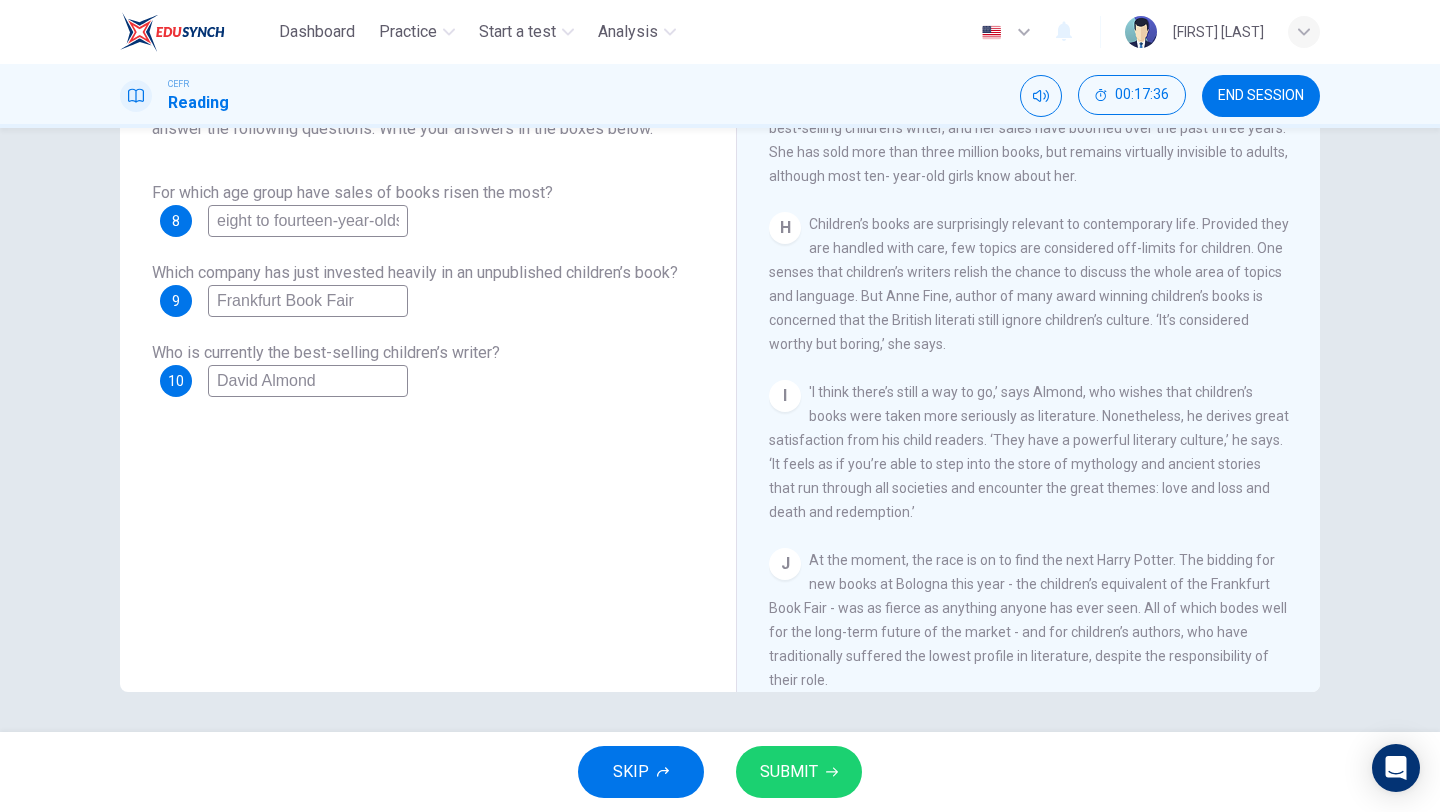 type on "Frankfurt Book Fair" 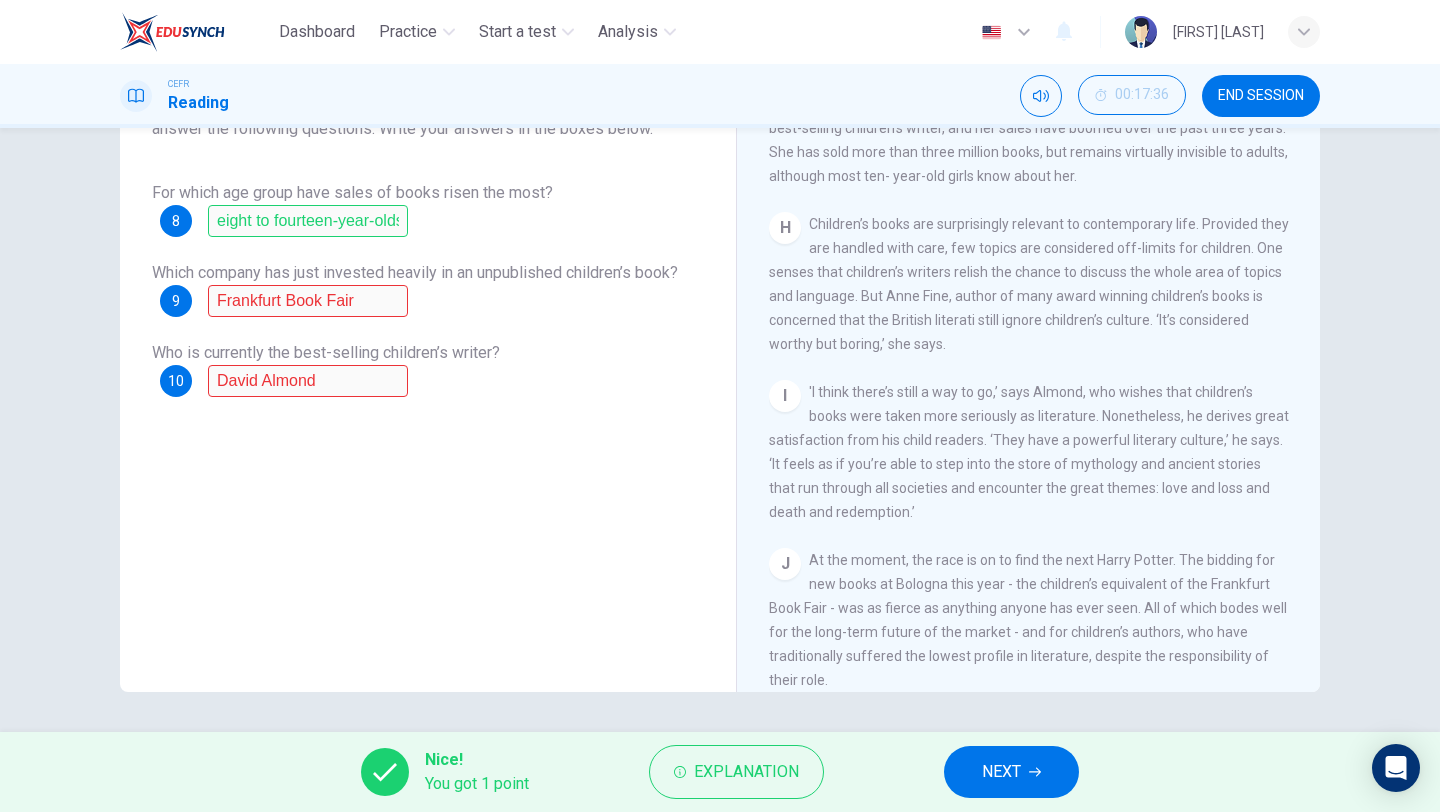 click on "NEXT" at bounding box center (1001, 772) 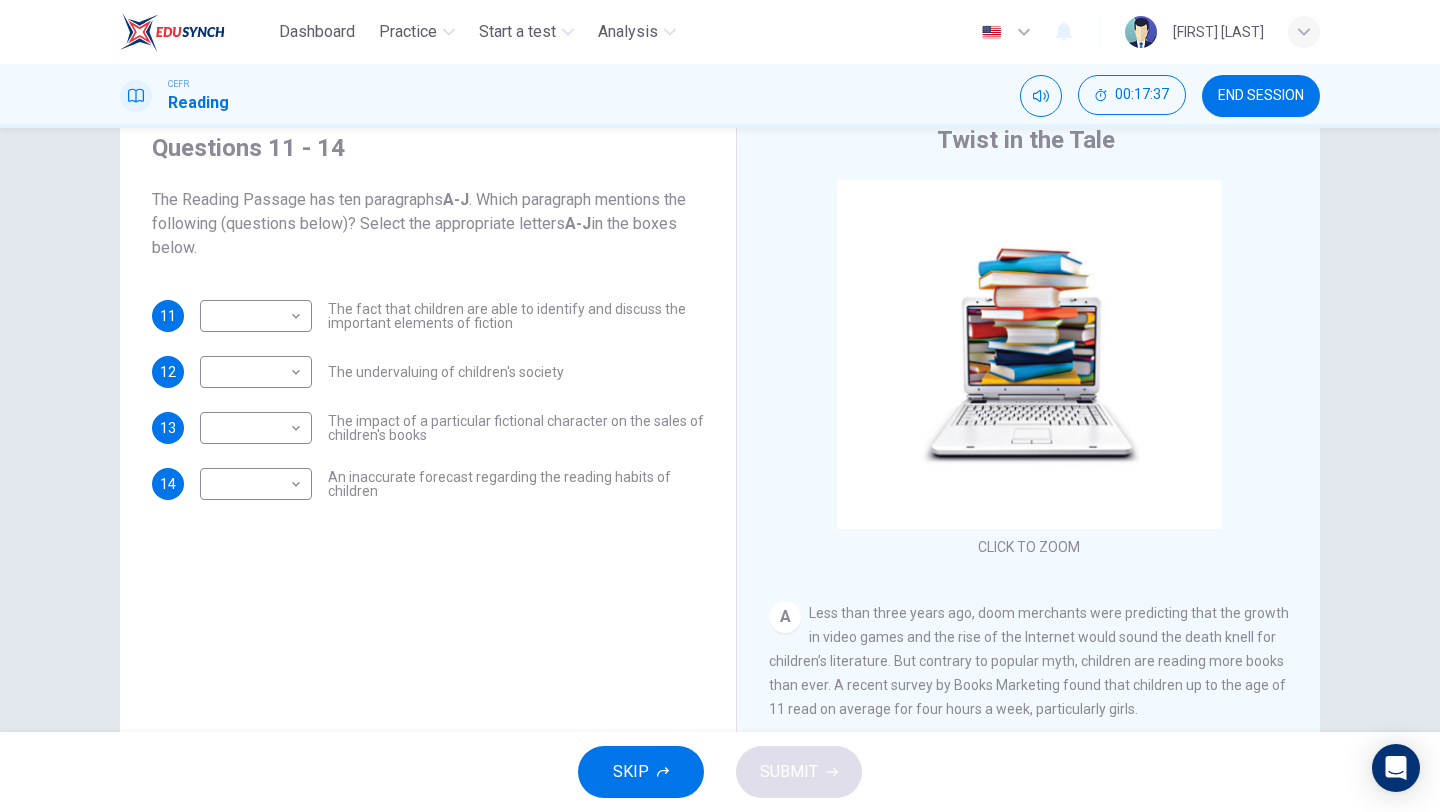 scroll, scrollTop: 74, scrollLeft: 0, axis: vertical 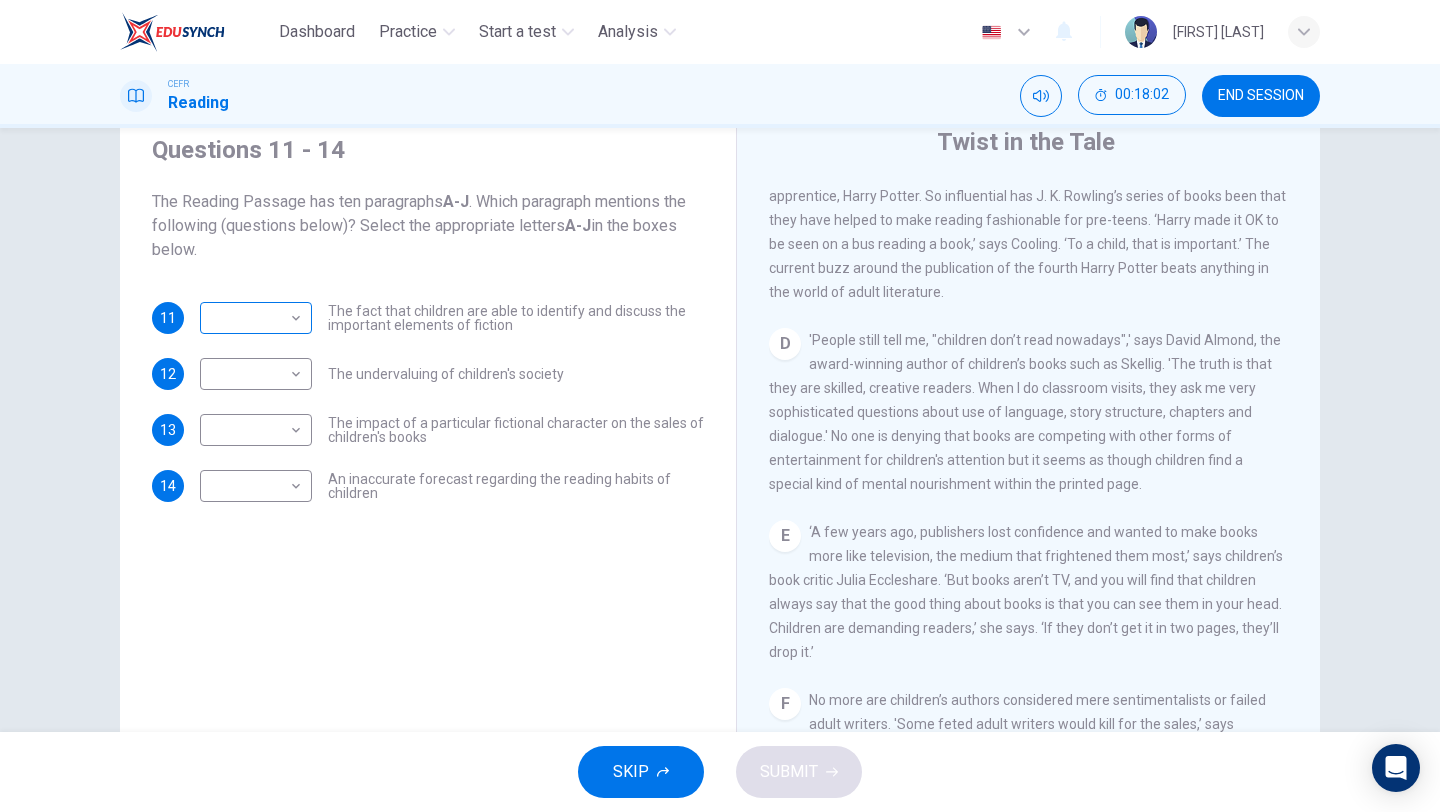 click on "Dashboard Practice Start a test Analysis English en ​ NUR IRDINA NABILA BINTI RUSADZELI CEFR Reading 00:18:02 END SESSION Questions 11 - 14 The Reading Passage has ten paragraphs  A-J .
Which paragraph mentions the following (questions below)?
Select the appropriate letters  A-J  in the boxes below. 11 ​ ​ The fact that children are able to identify and discuss the important elements of fiction 12 ​ ​ The undervaluing of children's society 13 ​ ​ The impact of a particular fictional character on the sales of children's books 14 ​ ​ An inaccurate forecast regarding the reading habits of children Twist in the Tale CLICK TO ZOOM Click to Zoom A B C D E F G H I J SKIP SUBMIT EduSynch - Online Language Proficiency Testing
Dashboard Practice Start a test Analysis Notifications © Copyright  2025" at bounding box center (720, 406) 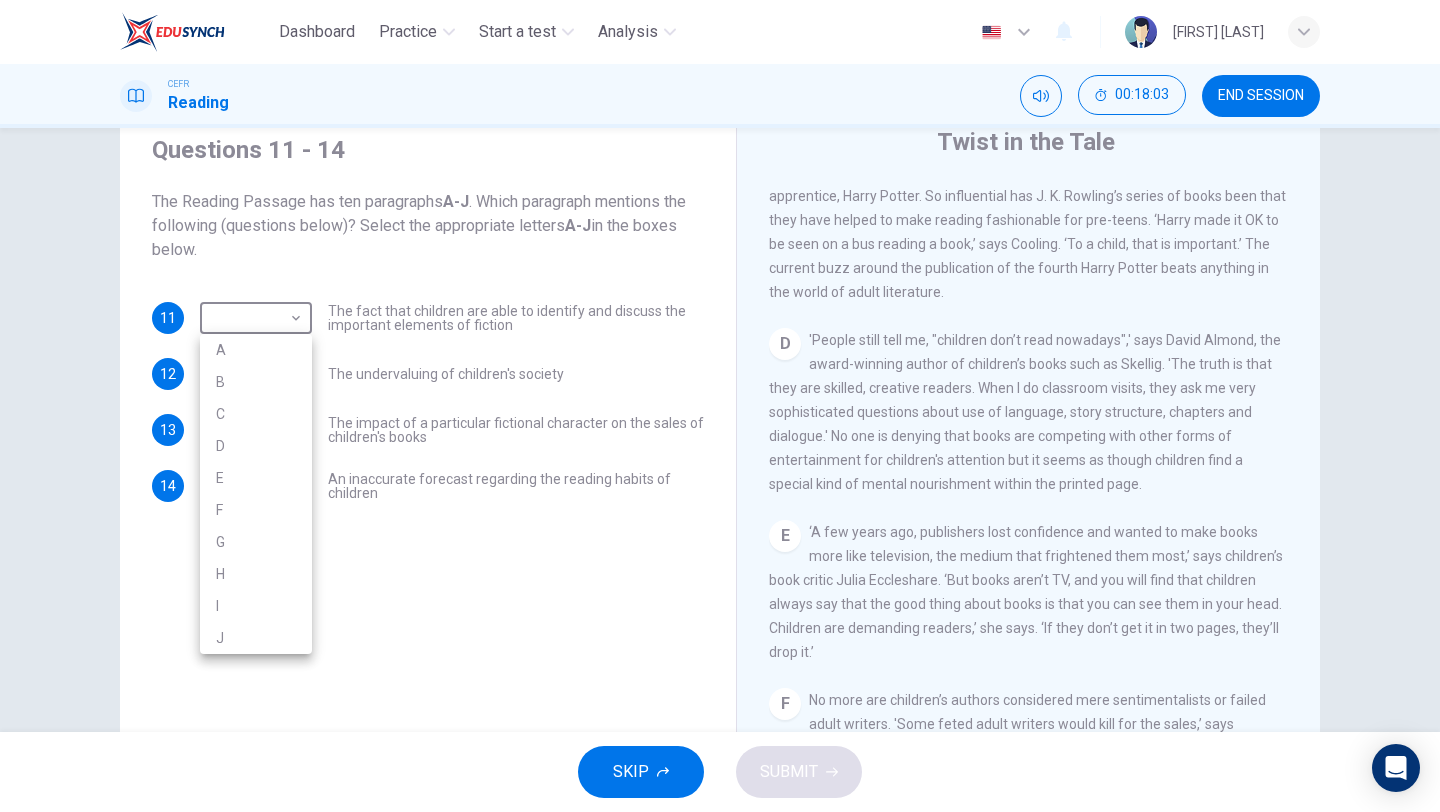 click on "D" at bounding box center [256, 446] 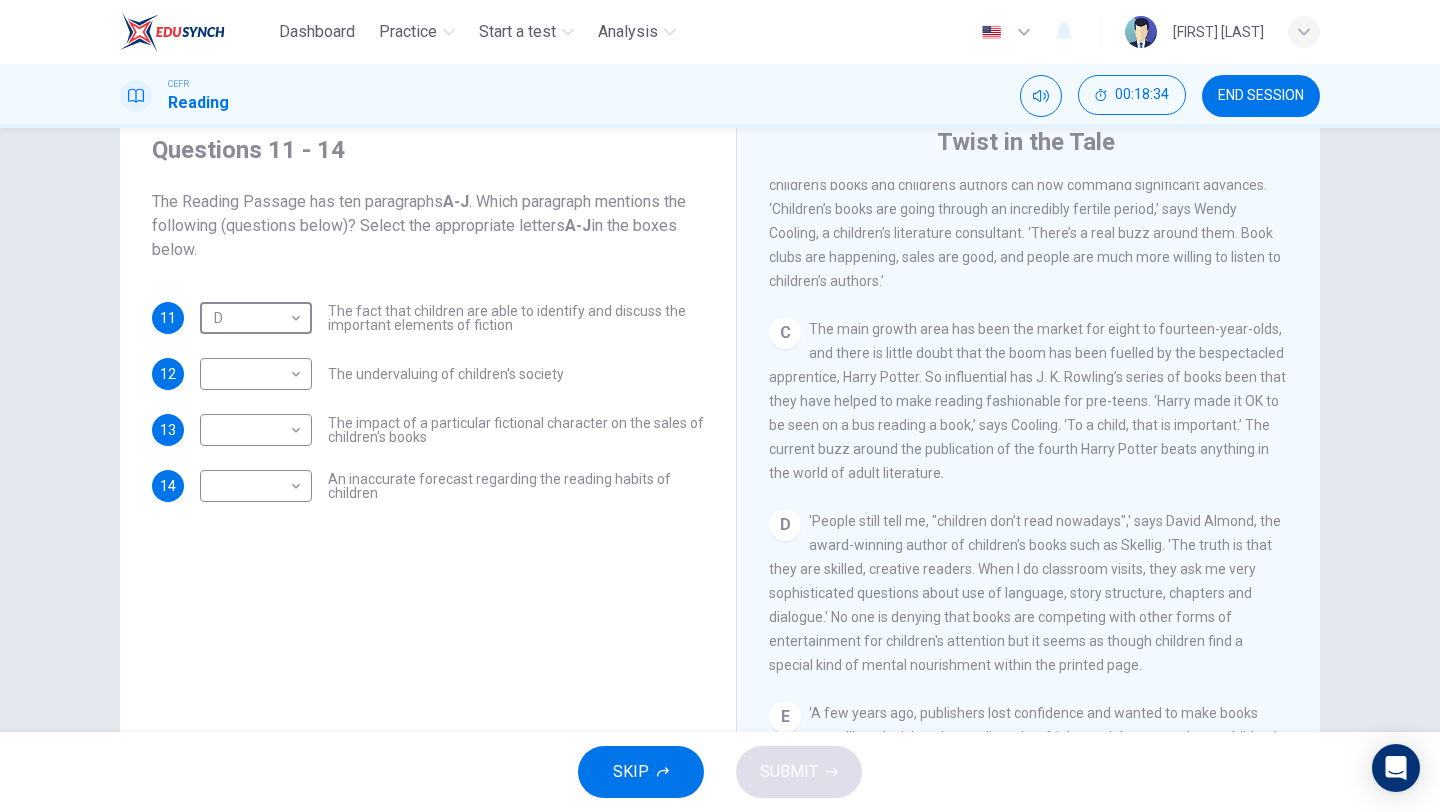 scroll, scrollTop: 639, scrollLeft: 0, axis: vertical 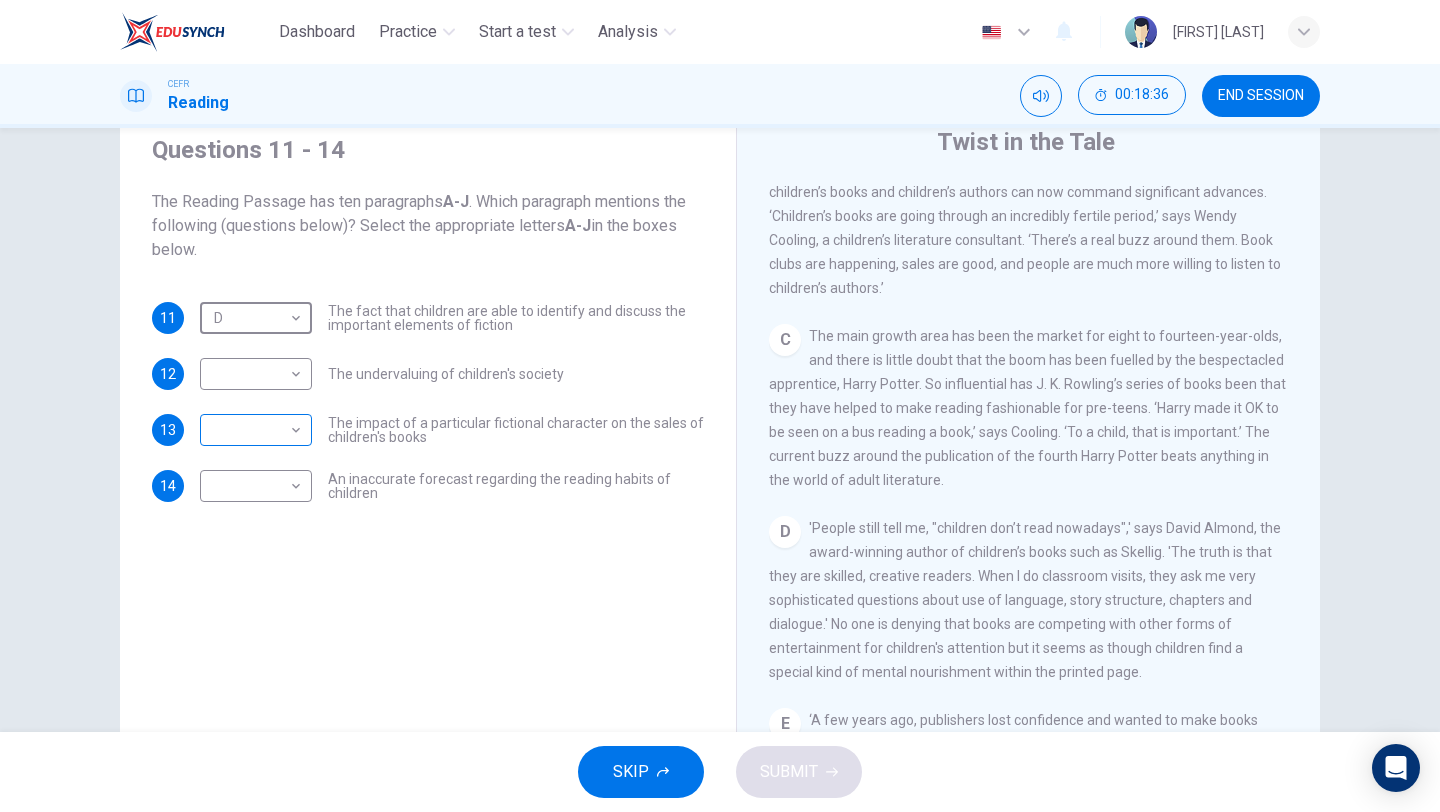 click on "Dashboard Practice Start a test Analysis English en ​ NUR IRDINA NABILA BINTI RUSADZELI CEFR Reading 00:18:36 END SESSION Questions 11 - 14 The Reading Passage has ten paragraphs  A-J .
Which paragraph mentions the following (questions below)?
Select the appropriate letters  A-J  in the boxes below. 11 D D ​ The fact that children are able to identify and discuss the important elements of fiction 12 ​ ​ The undervaluing of children's society 13 ​ ​ The impact of a particular fictional character on the sales of children's books 14 ​ ​ An inaccurate forecast regarding the reading habits of children Twist in the Tale CLICK TO ZOOM Click to Zoom A B C D E F G H I J SKIP SUBMIT EduSynch - Online Language Proficiency Testing
Dashboard Practice Start a test Analysis Notifications © Copyright  2025" at bounding box center [720, 406] 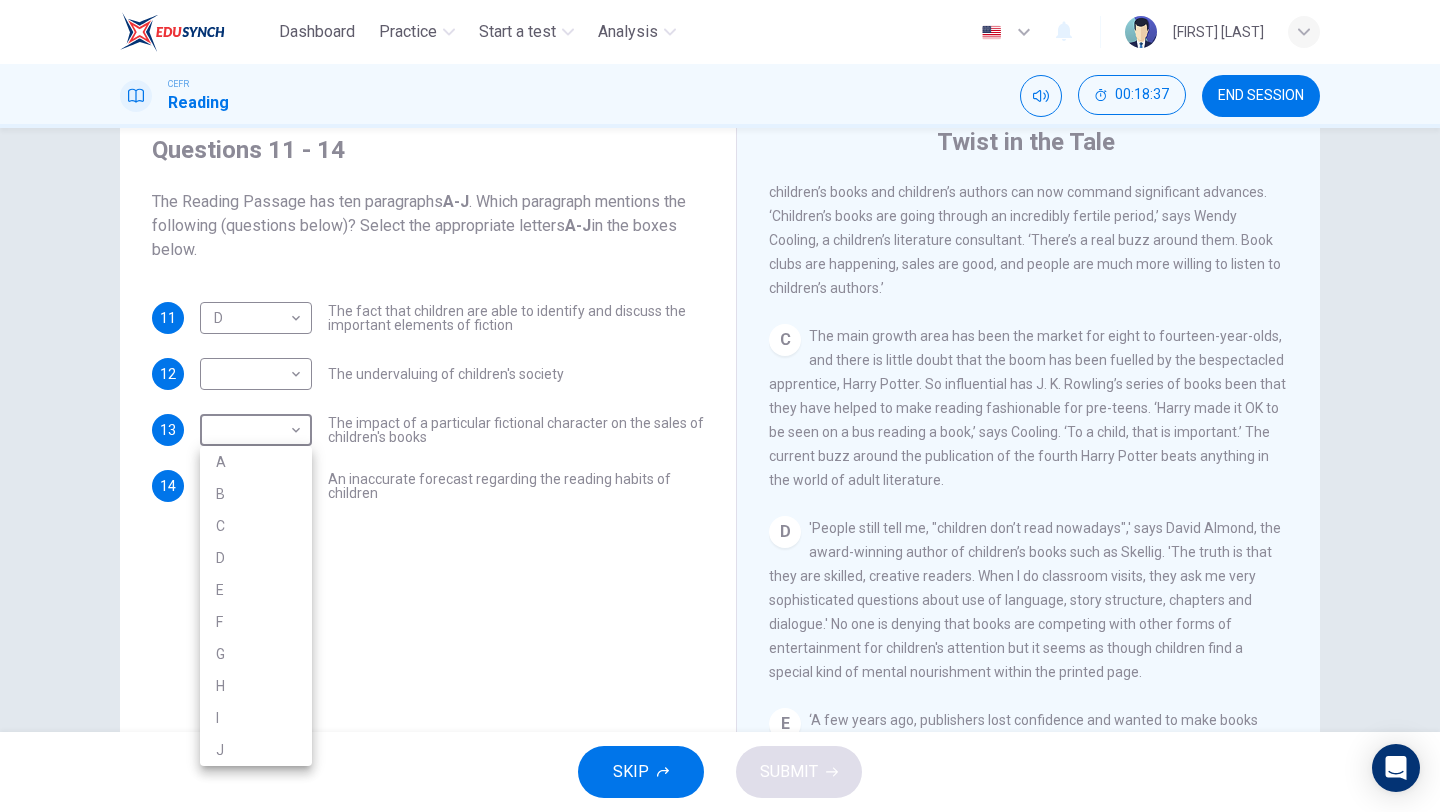 click on "C" at bounding box center (256, 526) 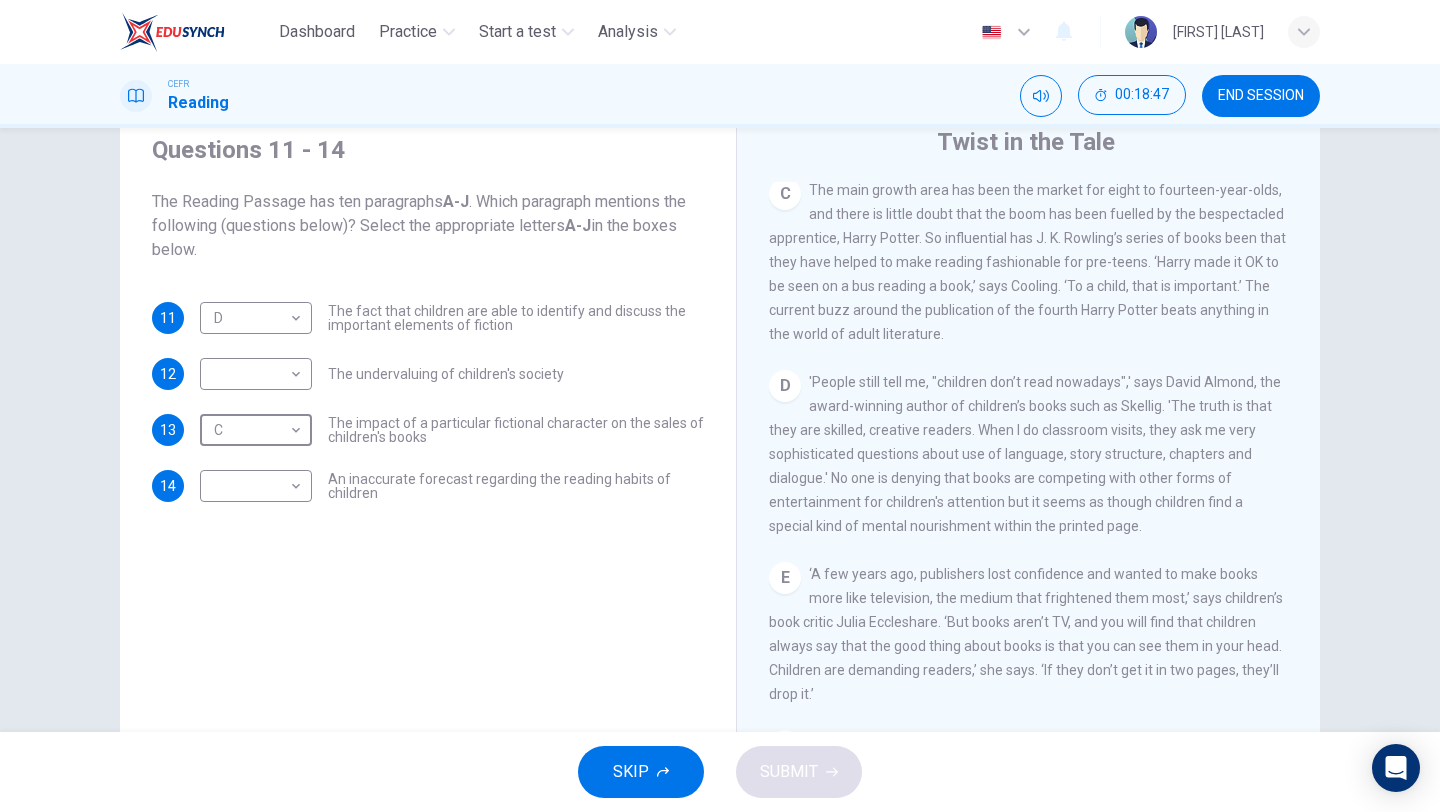 scroll, scrollTop: 788, scrollLeft: 0, axis: vertical 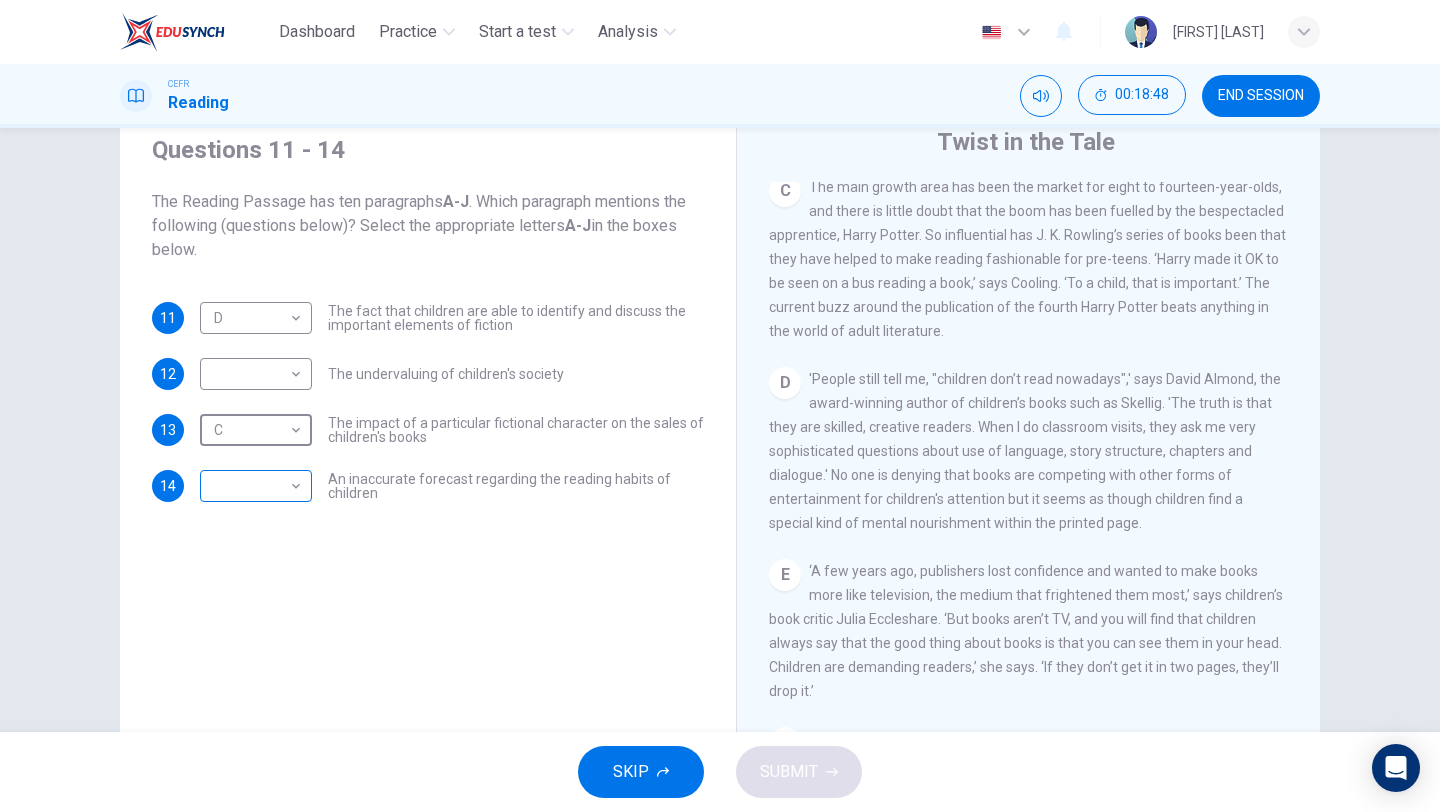 click on "Dashboard Practice Start a test Analysis English en ​ NUR IRDINA NABILA BINTI RUSADZELI CEFR Reading 00:18:48 END SESSION Questions 11 - 14 The Reading Passage has ten paragraphs  A-J .
Which paragraph mentions the following (questions below)?
Select the appropriate letters  A-J  in the boxes below. 11 D D ​ The fact that children are able to identify and discuss the important elements of fiction 12 ​ ​ The undervaluing of children's society 13 C C ​ The impact of a particular fictional character on the sales of children's books 14 ​ ​ An inaccurate forecast regarding the reading habits of children Twist in the Tale CLICK TO ZOOM Click to Zoom A B C D E F G H I J SKIP SUBMIT EduSynch - Online Language Proficiency Testing
Dashboard Practice Start a test Analysis Notifications © Copyright  2025" at bounding box center [720, 406] 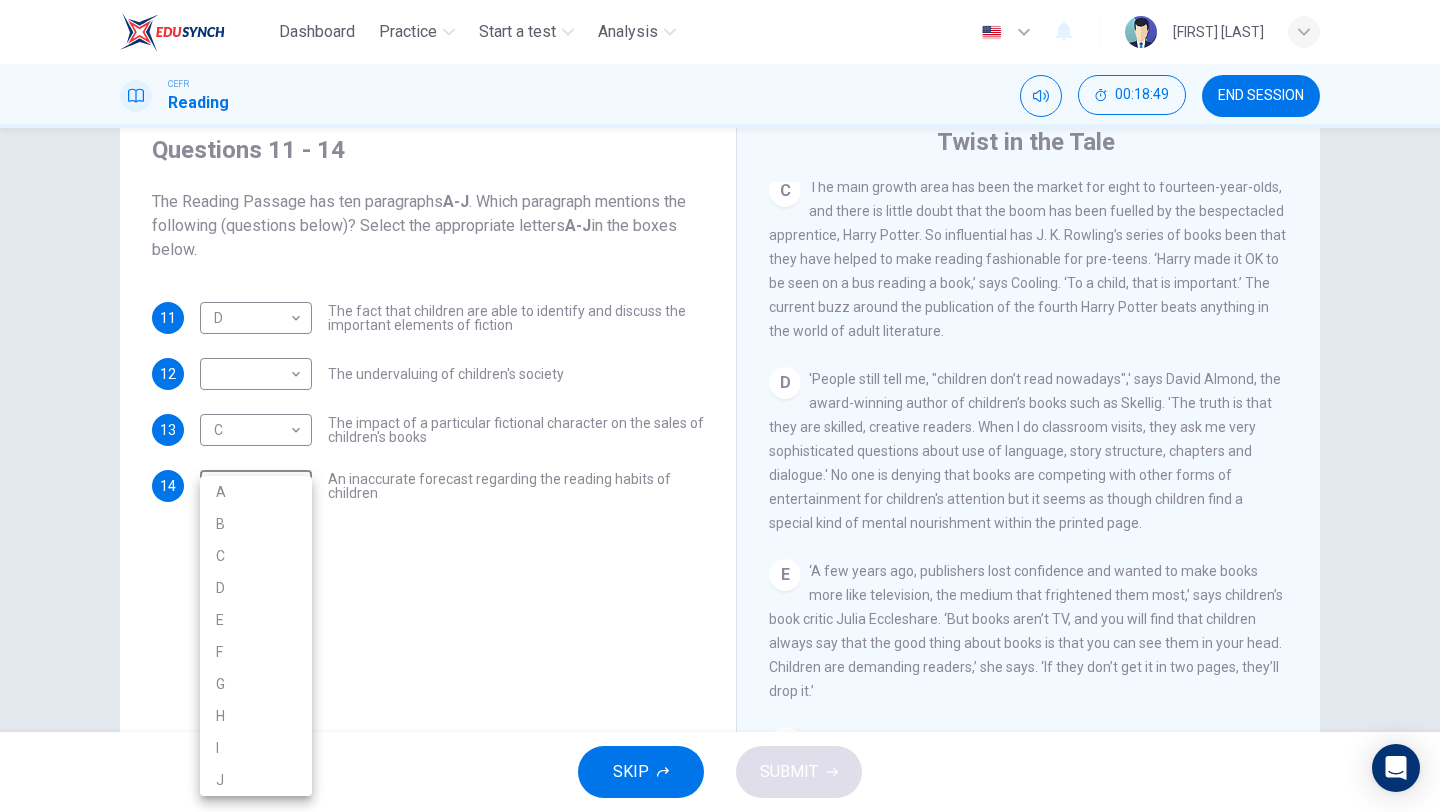 click on "D" at bounding box center [256, 588] 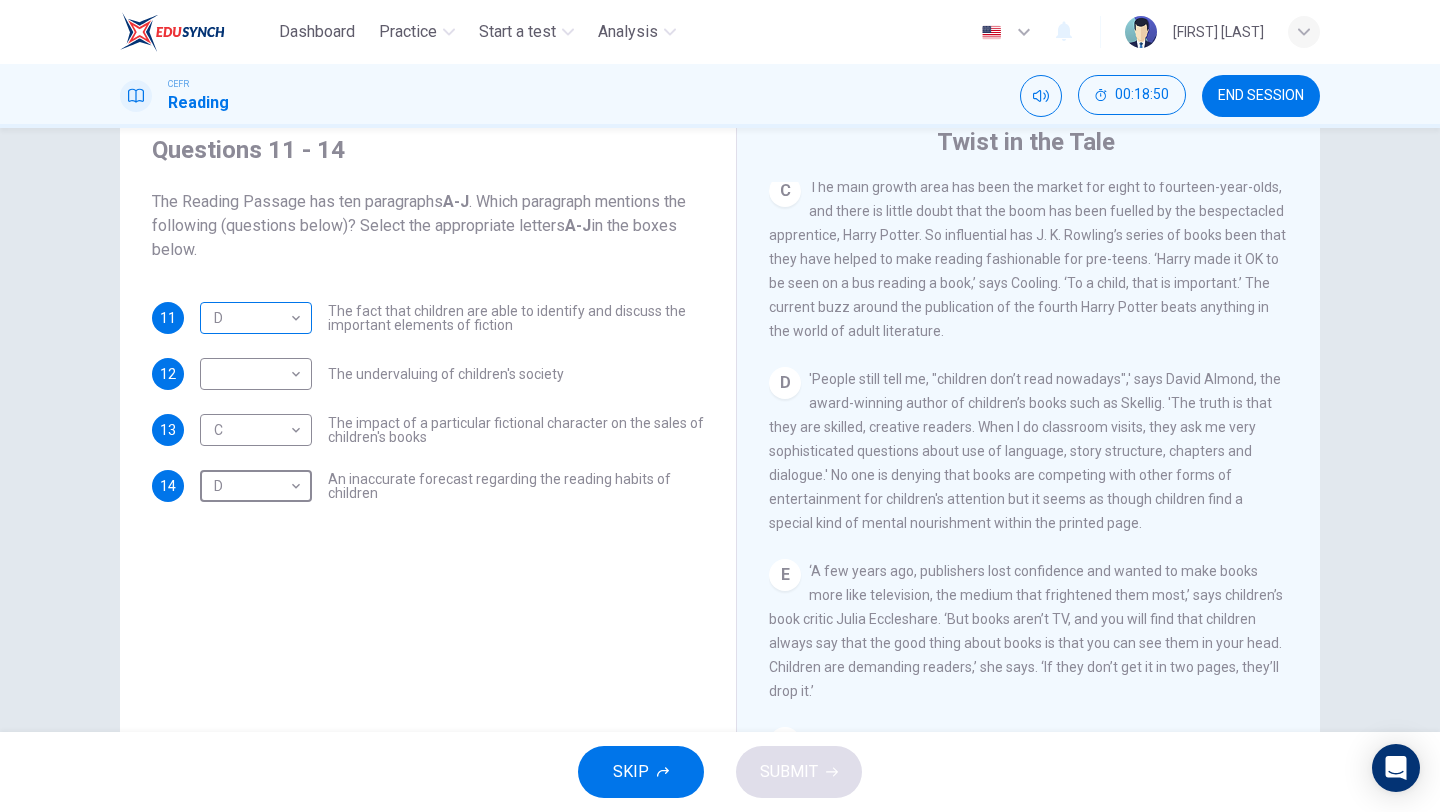click on "Dashboard Practice Start a test Analysis English en ​ NUR IRDINA NABILA BINTI RUSADZELI CEFR Reading 00:18:50 END SESSION Questions 11 - 14 The Reading Passage has ten paragraphs  A-J .
Which paragraph mentions the following (questions below)?
Select the appropriate letters  A-J  in the boxes below. 11 D D ​ The fact that children are able to identify and discuss the important elements of fiction 12 ​ ​ The undervaluing of children's society 13 C C ​ The impact of a particular fictional character on the sales of children's books 14 D D ​ An inaccurate forecast regarding the reading habits of children Twist in the Tale CLICK TO ZOOM Click to Zoom A B C D E F G H I J SKIP SUBMIT EduSynch - Online Language Proficiency Testing
Dashboard Practice Start a test Analysis Notifications © Copyright  2025" at bounding box center [720, 406] 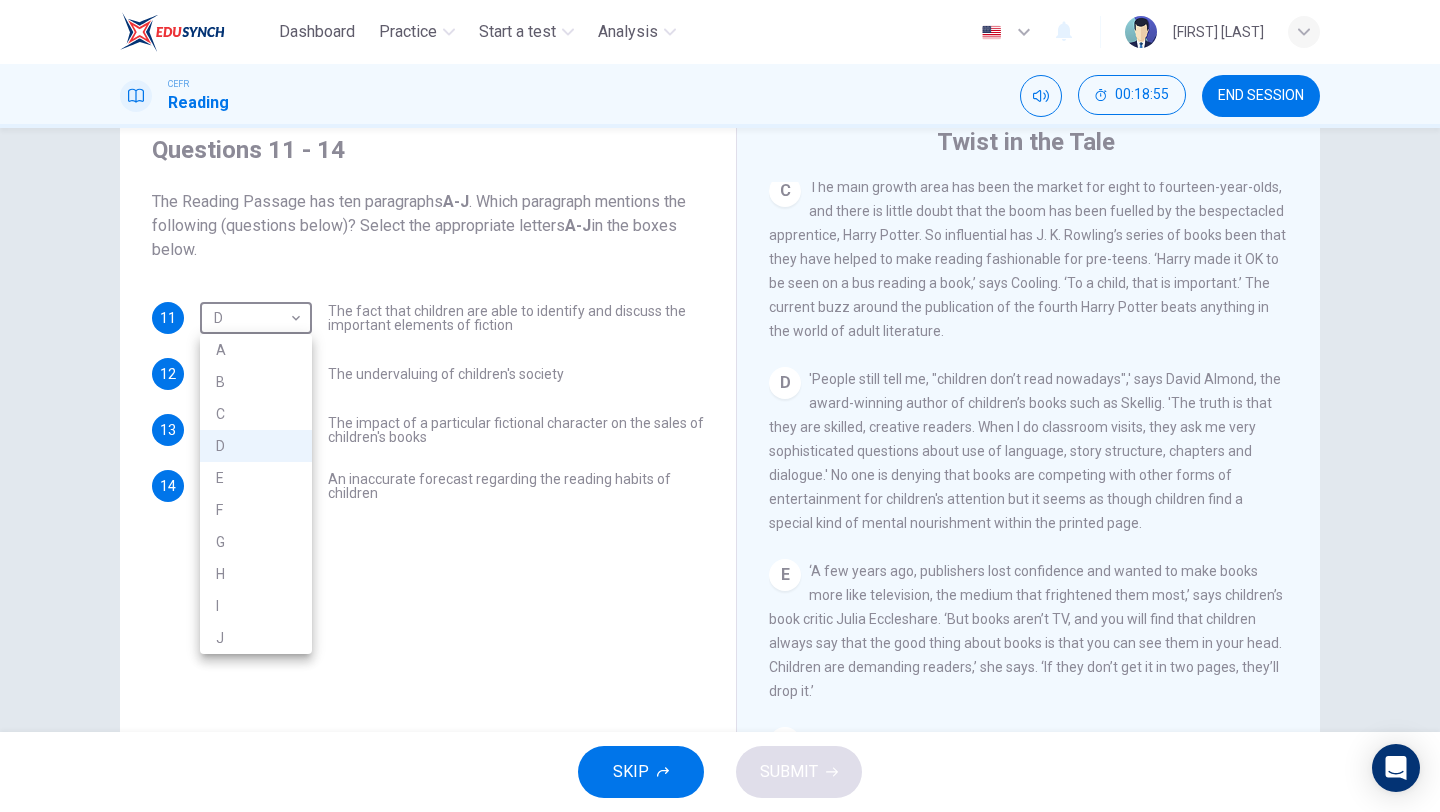 click at bounding box center (720, 406) 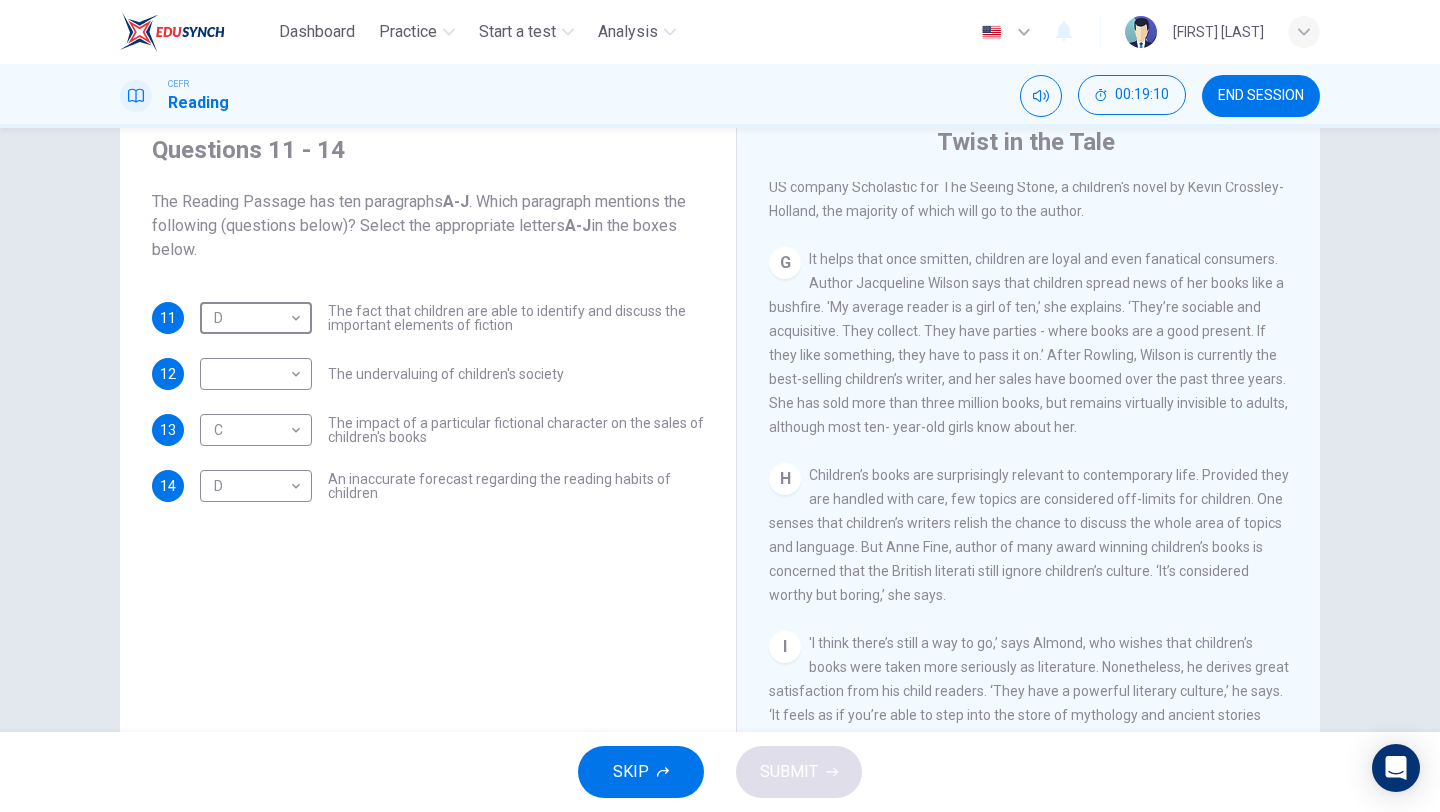 scroll, scrollTop: 1439, scrollLeft: 0, axis: vertical 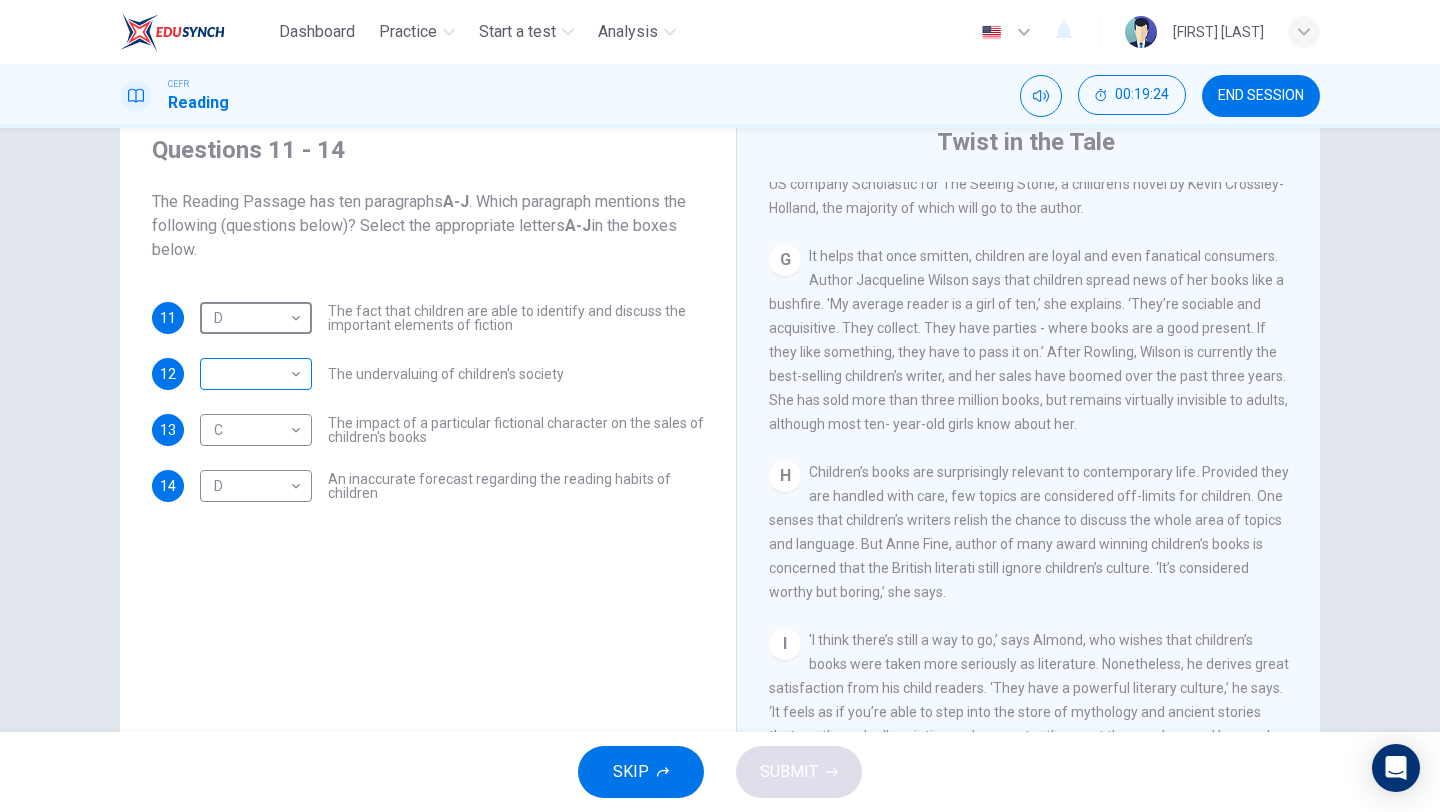 click on "Dashboard Practice Start a test Analysis English en ​ [FIRST] [LAST] CEFR Reading 00:19:24 END SESSION Questions 11 - 14 The Reading Passage has ten paragraphs  A-J .
Which paragraph mentions the following (questions below)?
Select the appropriate letters  A-J  in the boxes below. 11 D D ​ The fact that children are able to identify and discuss the important elements of fiction 12 ​ ​ The undervaluing of children's society 13 C C ​ The impact of a particular fictional character on the sales of children's books 14 D D ​ An inaccurate forecast regarding the reading habits of children Twist in the Tale CLICK TO ZOOM Click to Zoom A B C D E F G H I J SKIP SUBMIT EduSynch - Online Language Proficiency Testing
Dashboard Practice Start a test Analysis Notifications © Copyright  2025" at bounding box center (720, 406) 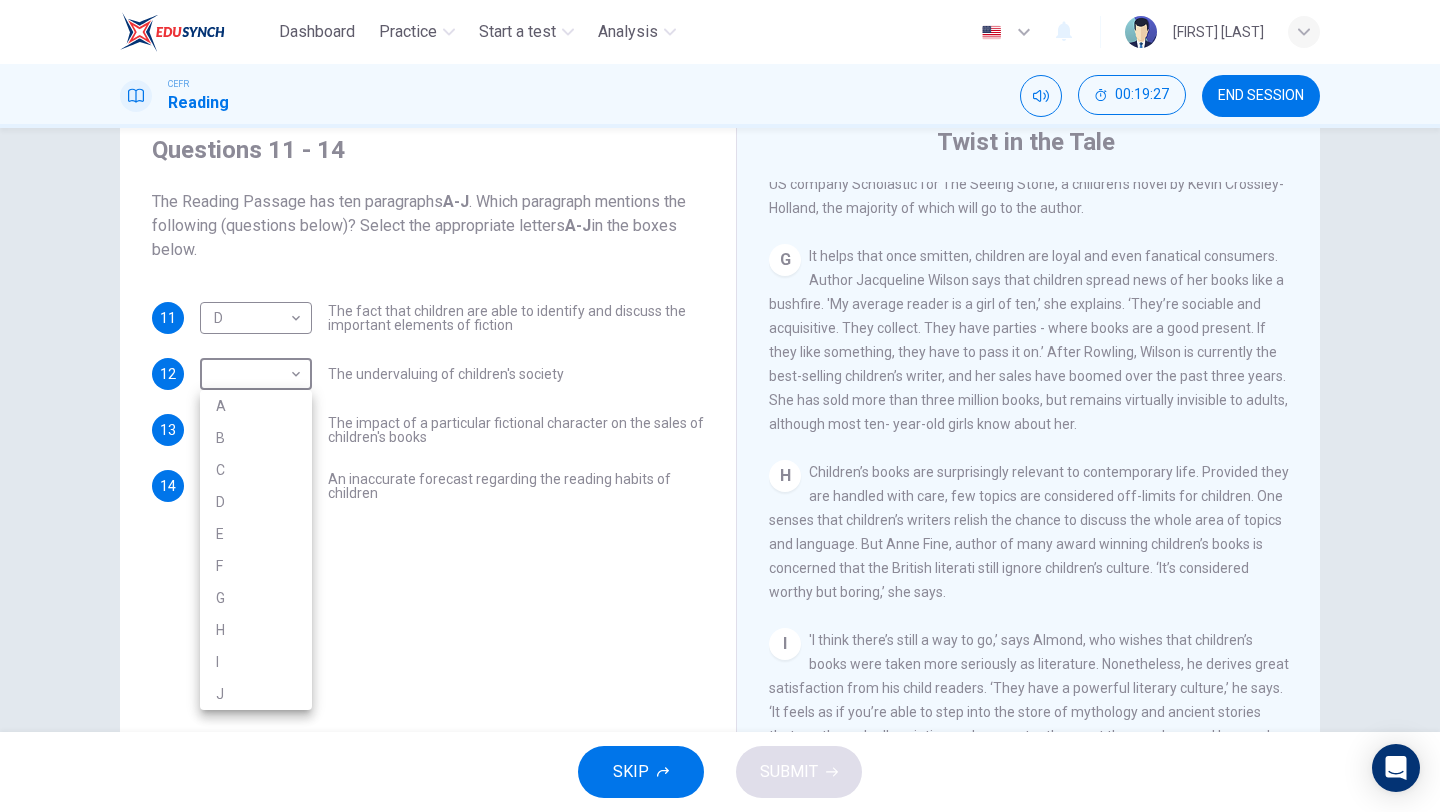 click on "H" at bounding box center (256, 630) 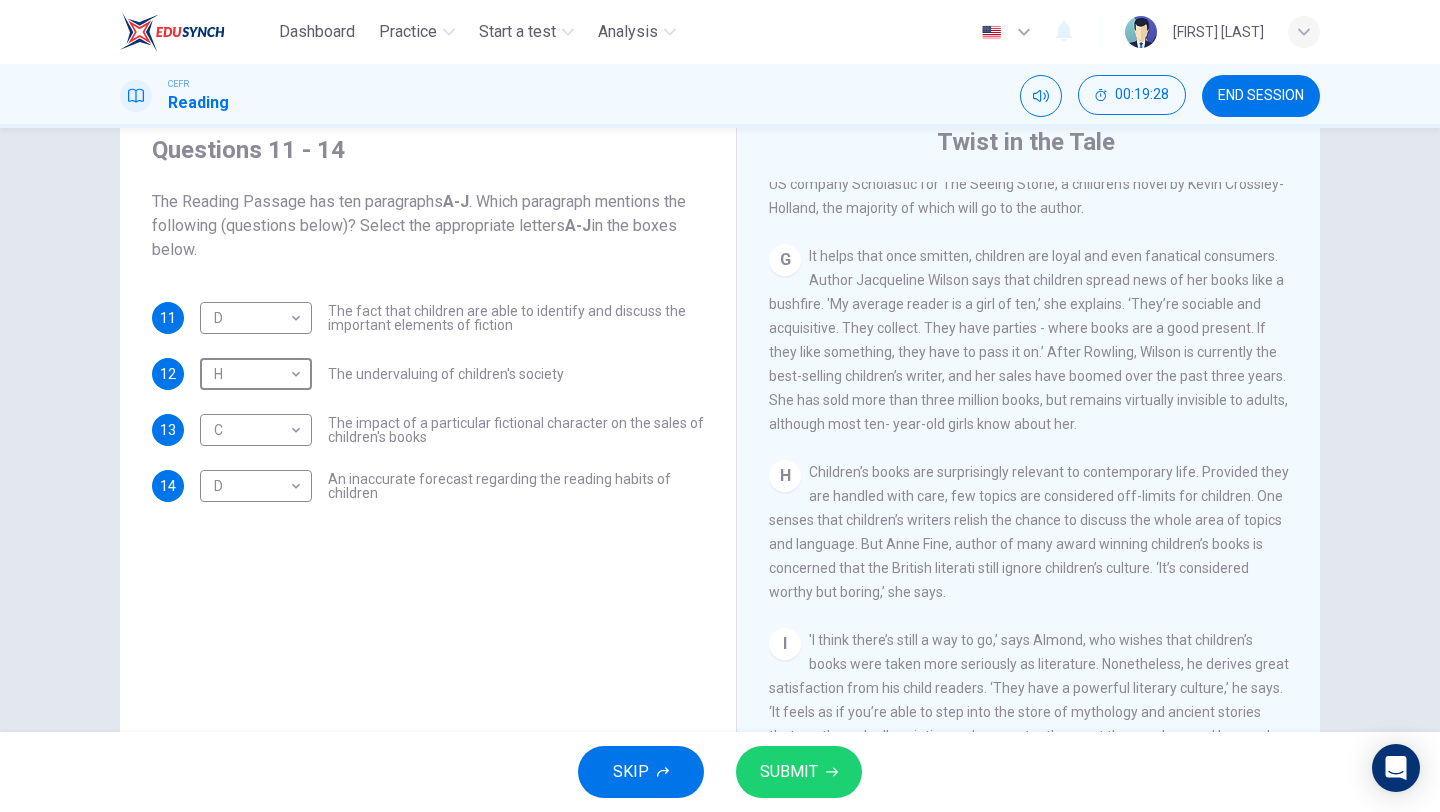 scroll, scrollTop: 1590, scrollLeft: 0, axis: vertical 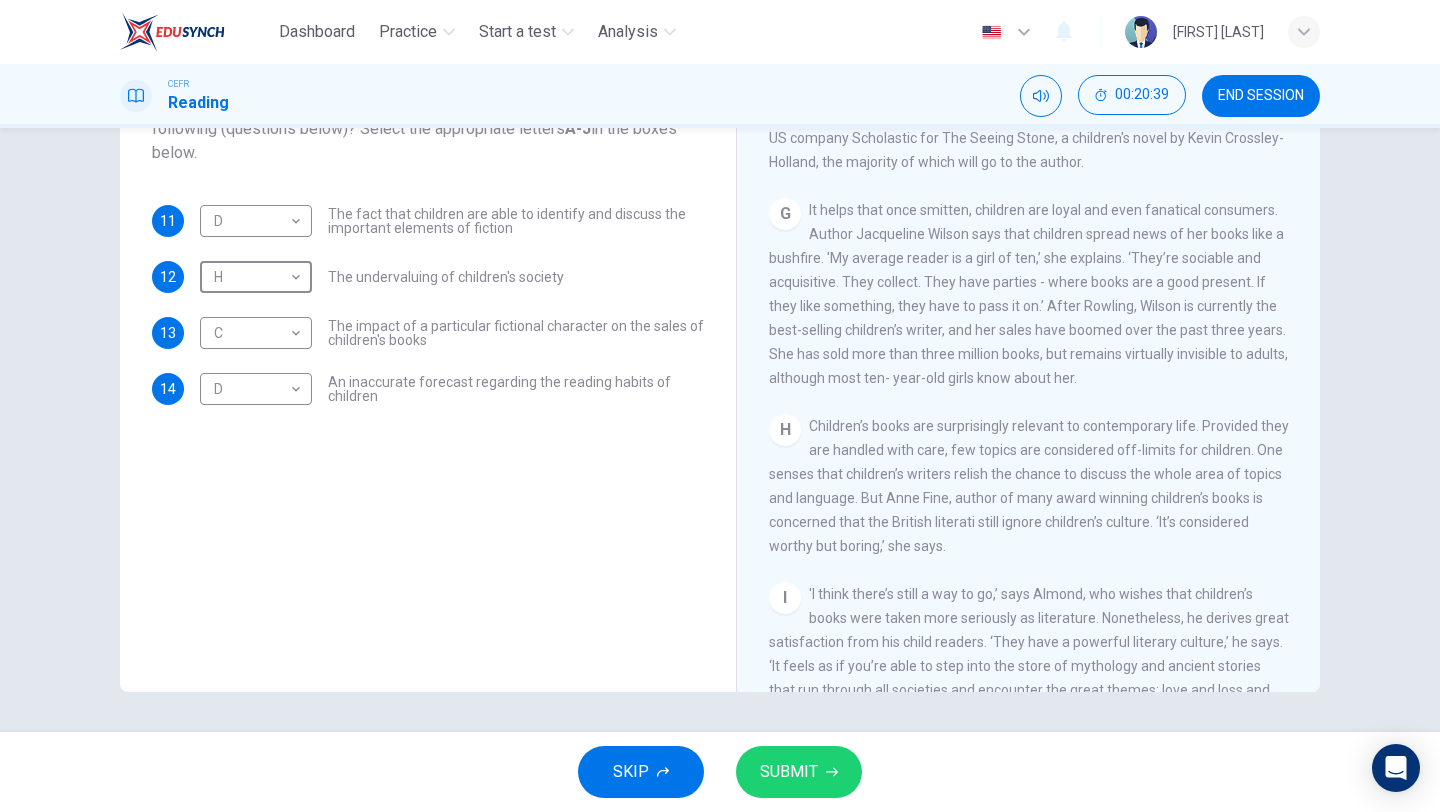 click on "H Children’s books are surprisingly relevant to contemporary life. Provided they are handled with care, few topics are considered off-limits for children. One senses that children’s writers relish the chance to discuss the whole area of topics and language. But [FIRST] [LAST], author of many award winning children’s books is concerned that the British literati still ignore children’s culture. ‘It’s considered worthy but boring,’ she says." at bounding box center [1029, 486] 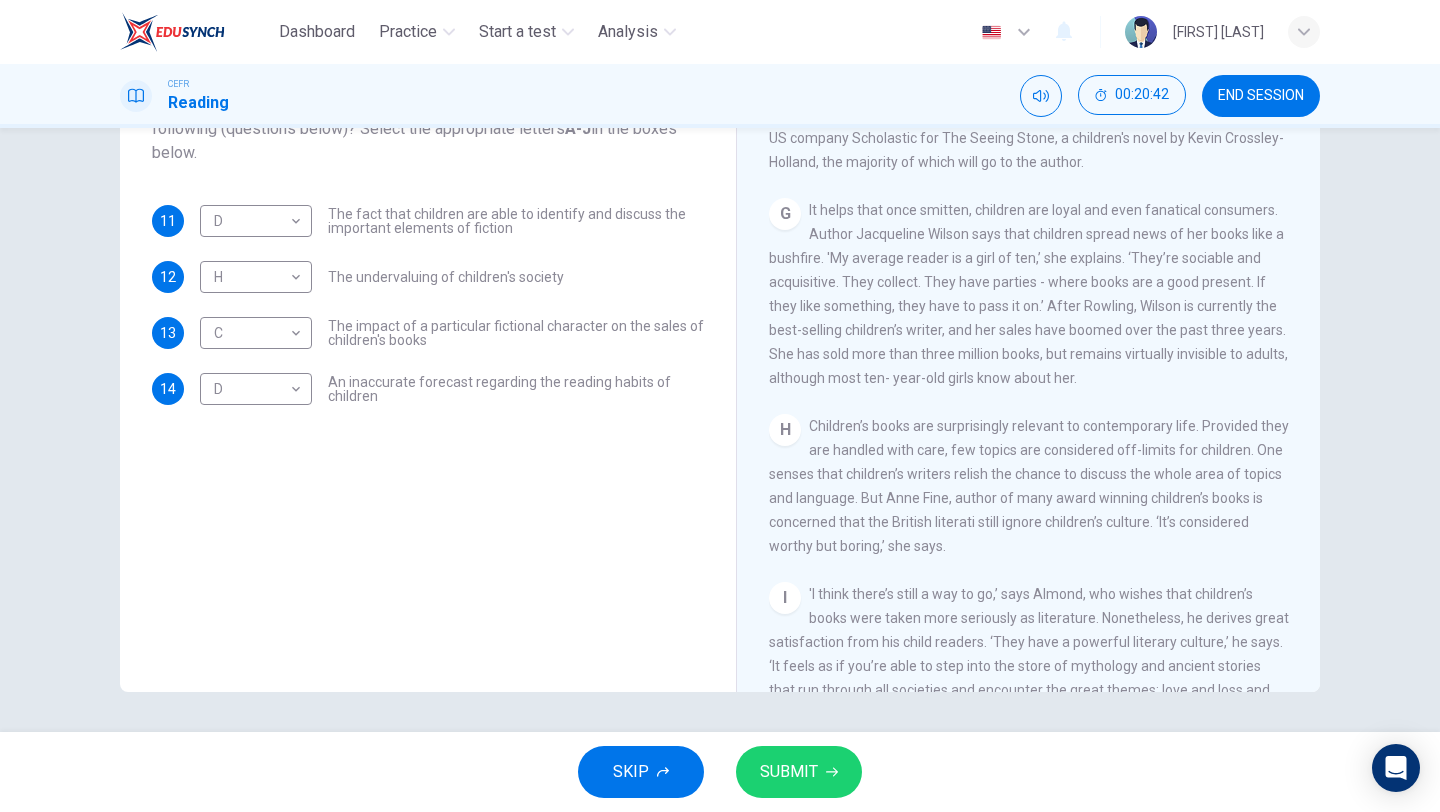 click on "SUBMIT" at bounding box center (799, 772) 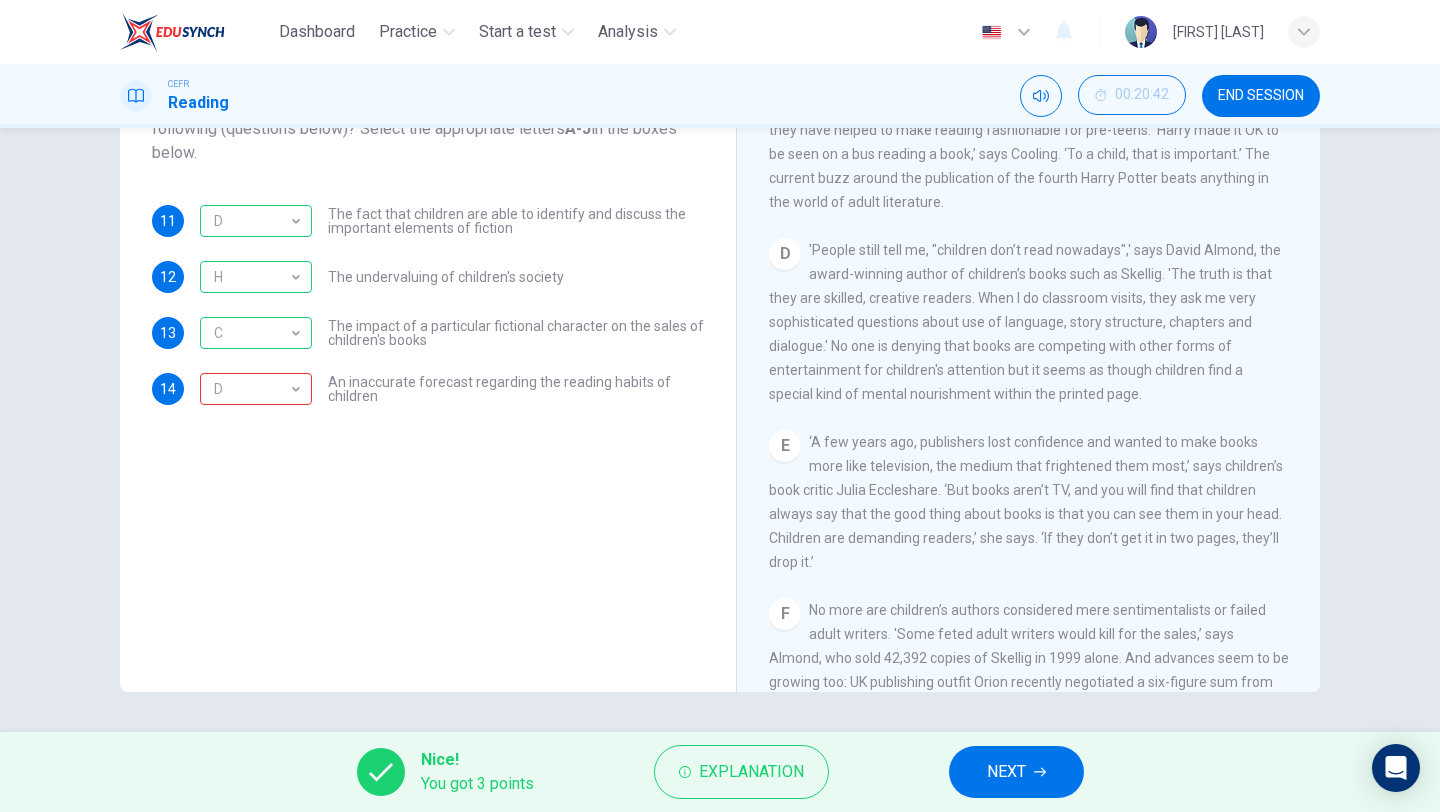 scroll, scrollTop: 0, scrollLeft: 0, axis: both 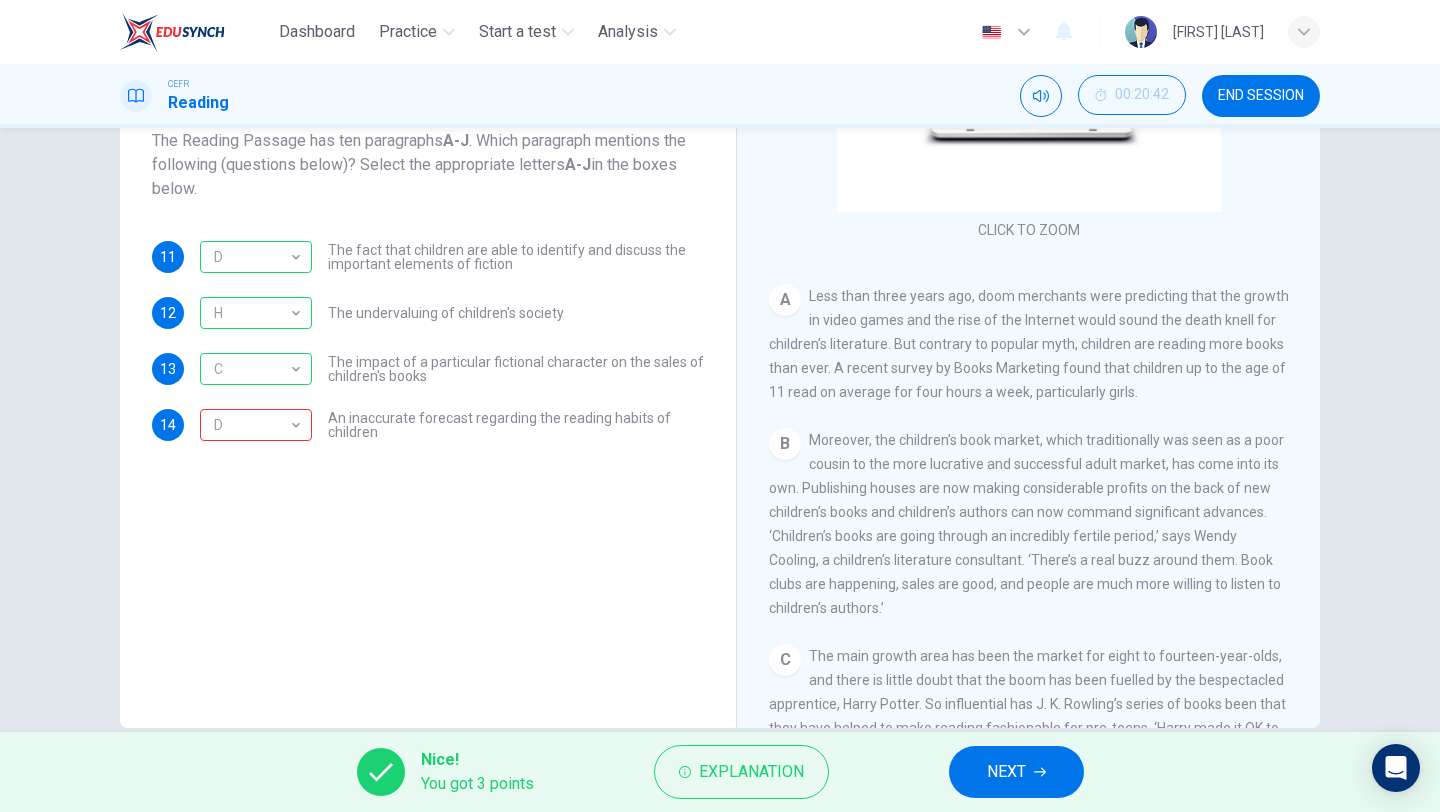 click on "NEXT" at bounding box center (1016, 772) 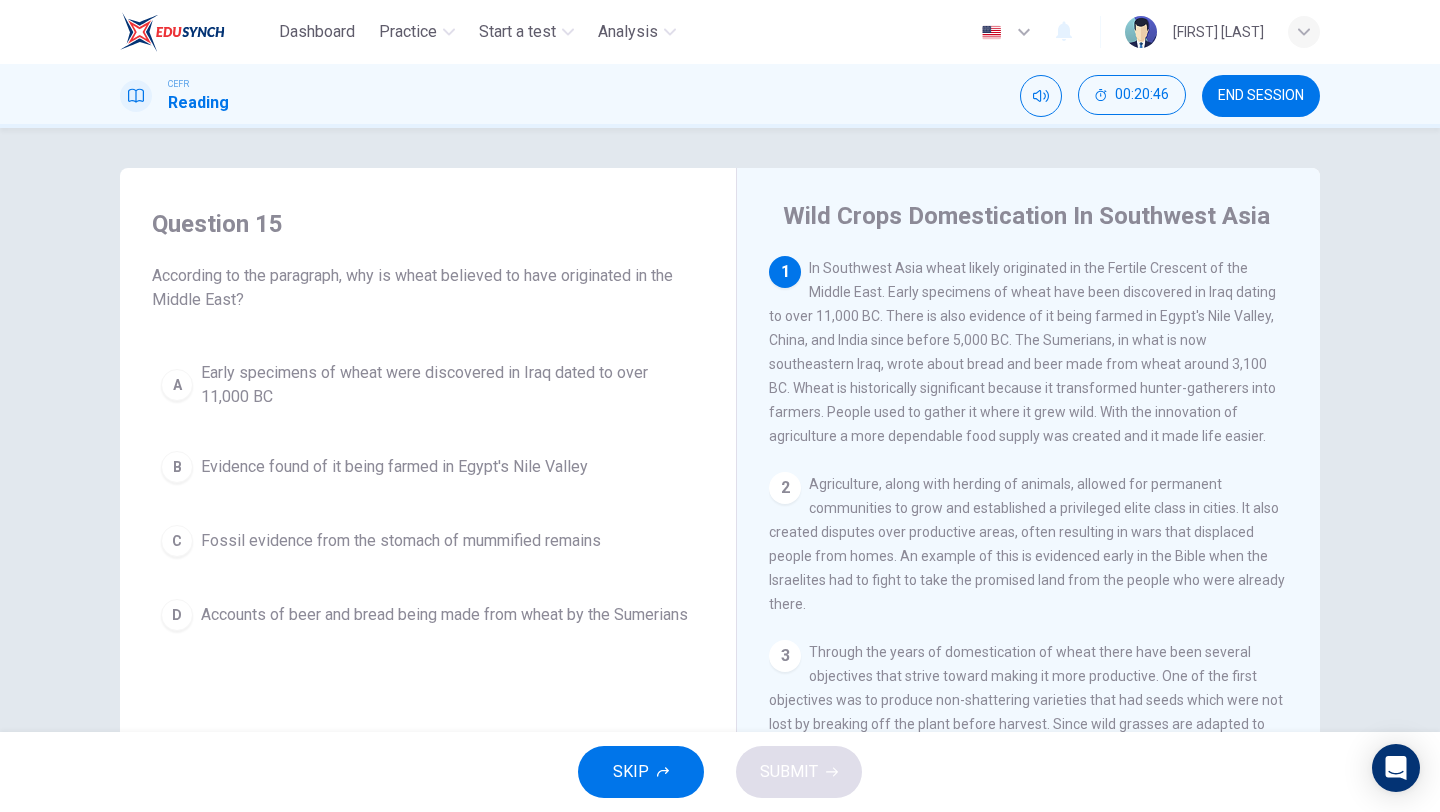 click on "END SESSION" at bounding box center (1261, 96) 